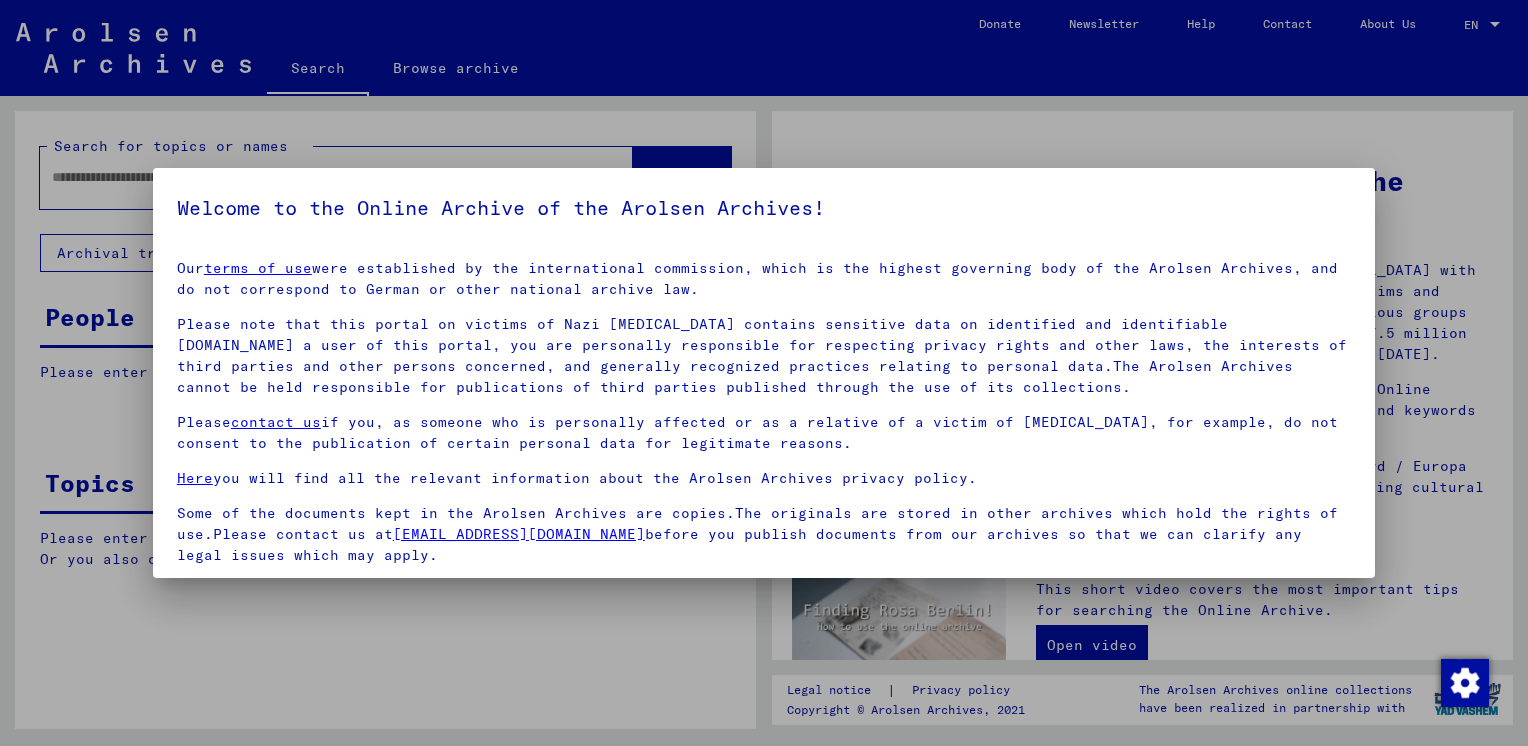 scroll, scrollTop: 0, scrollLeft: 0, axis: both 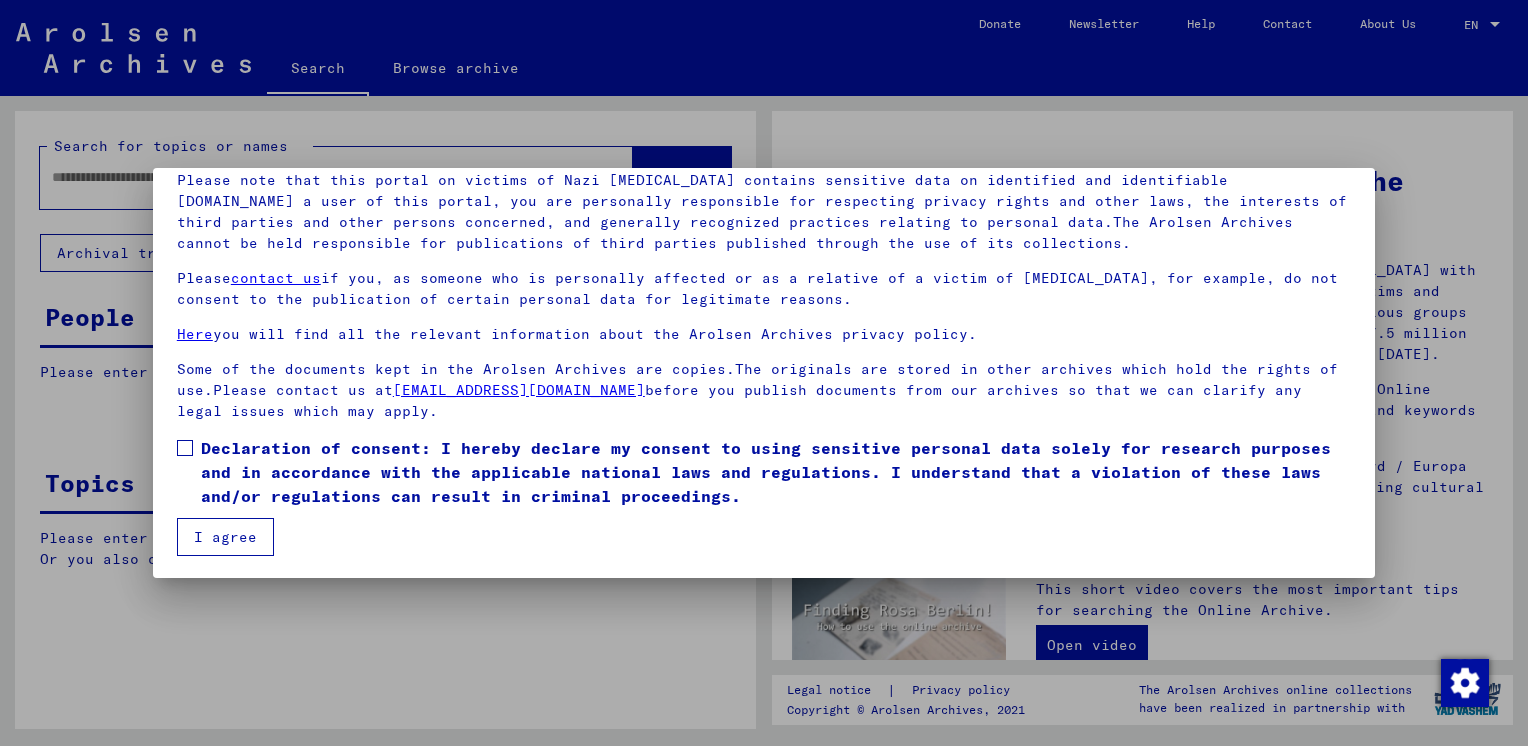 click at bounding box center (185, 448) 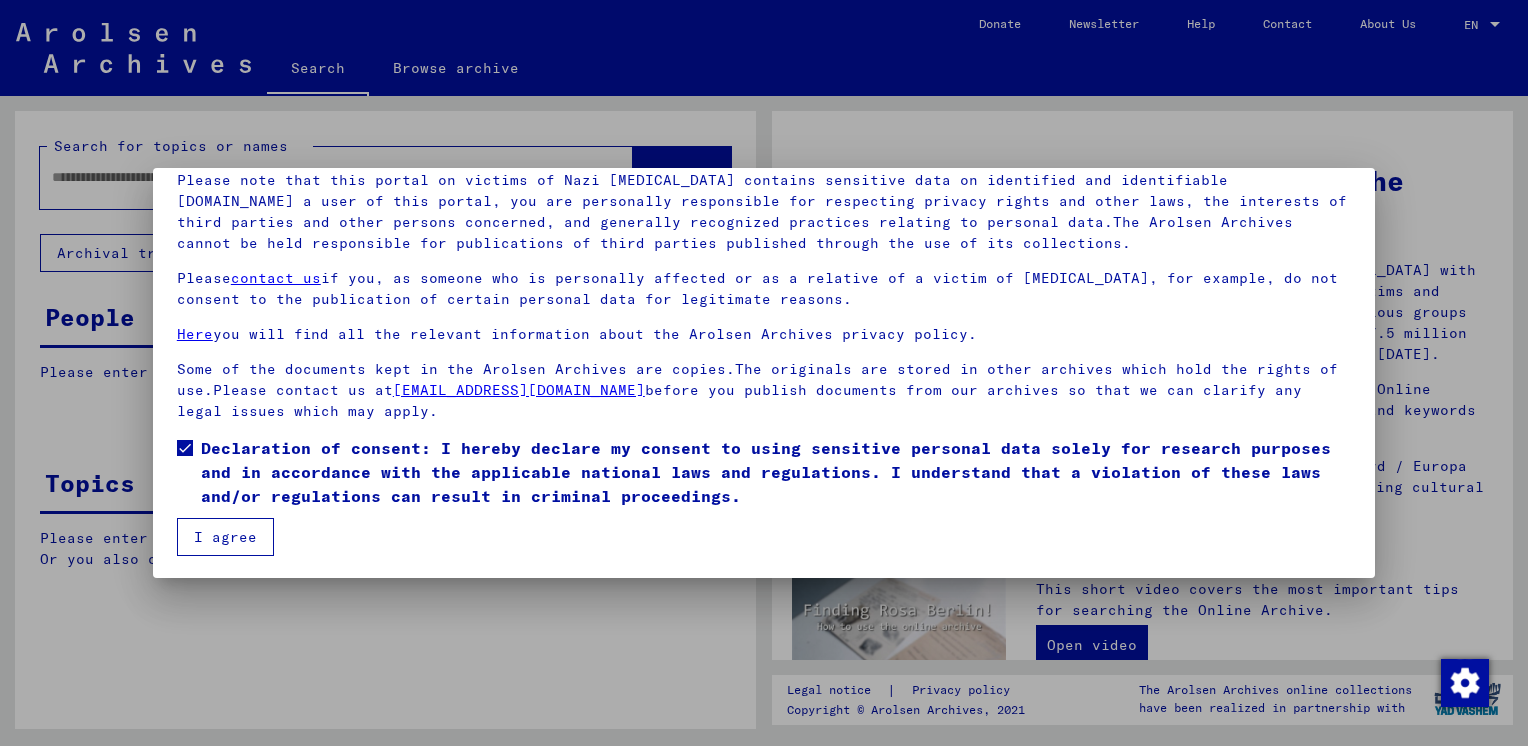 click on "I agree" at bounding box center [225, 537] 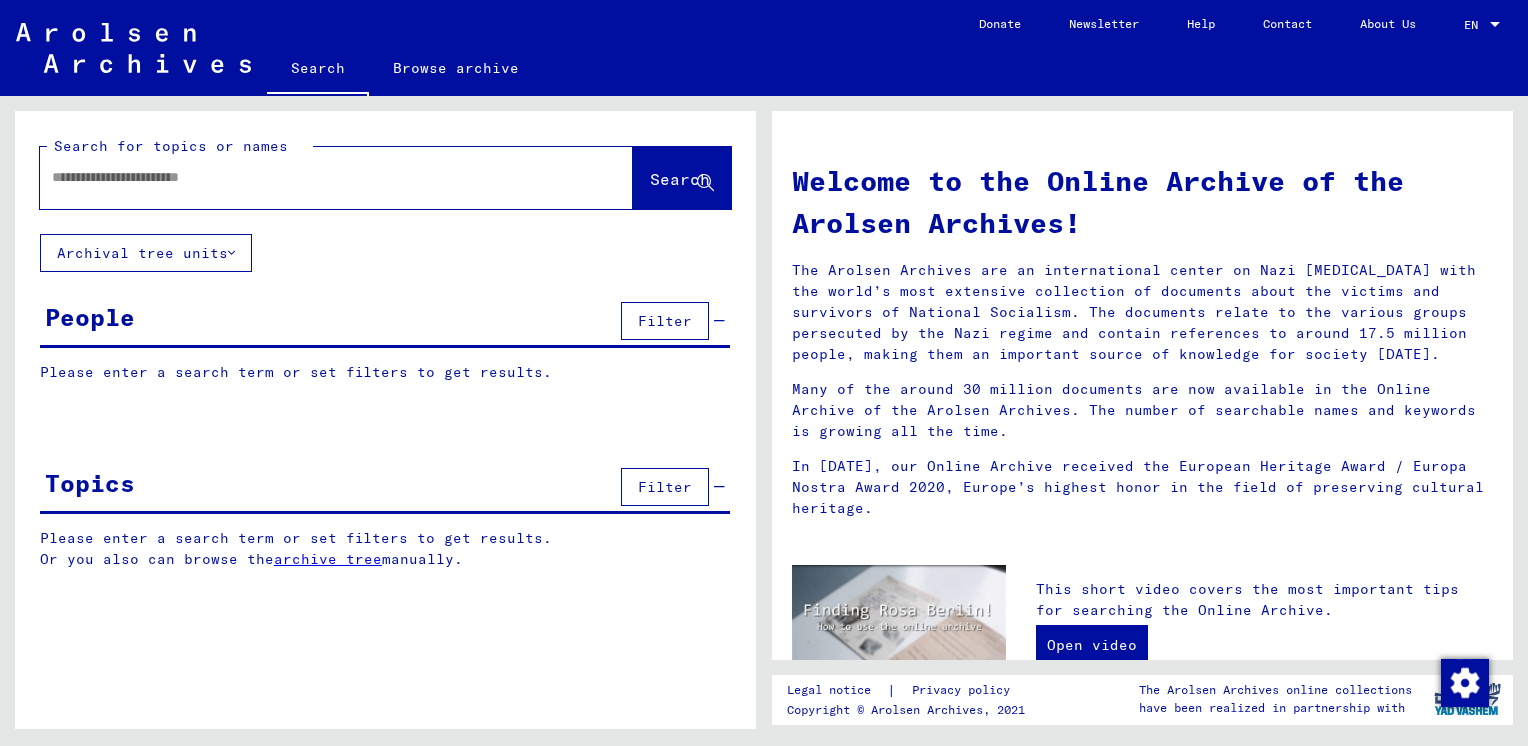 click at bounding box center (312, 177) 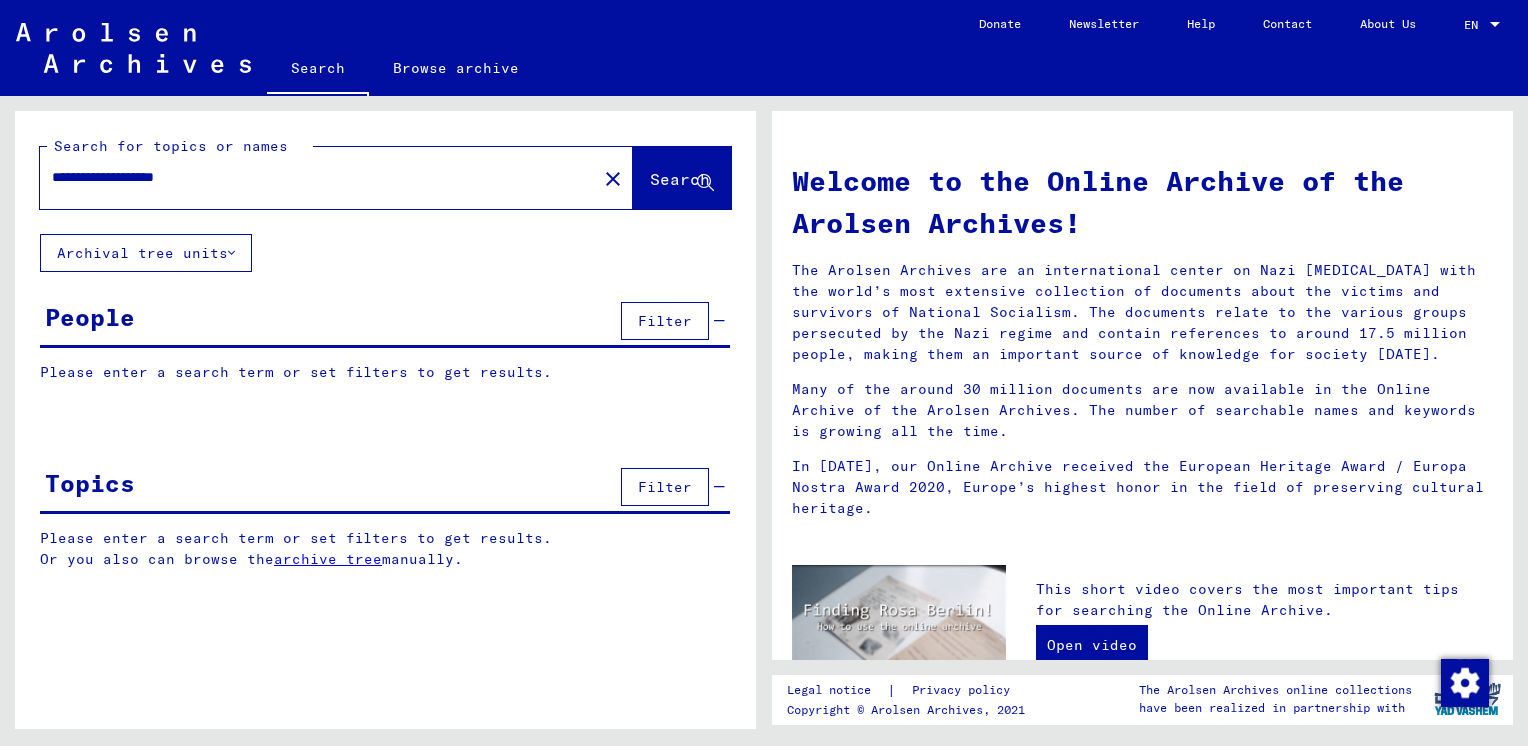 click on "**********" at bounding box center [312, 177] 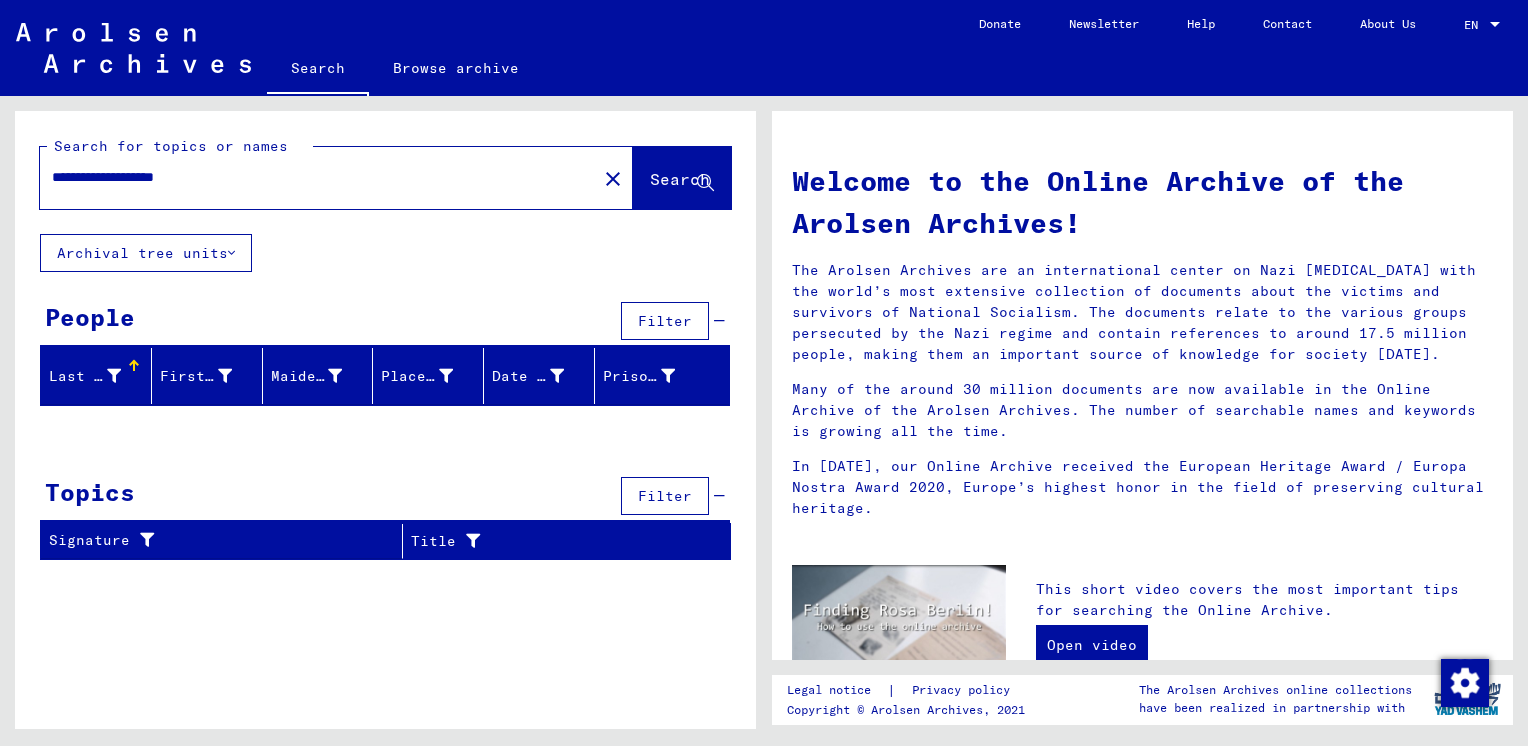 click on "**********" at bounding box center [312, 177] 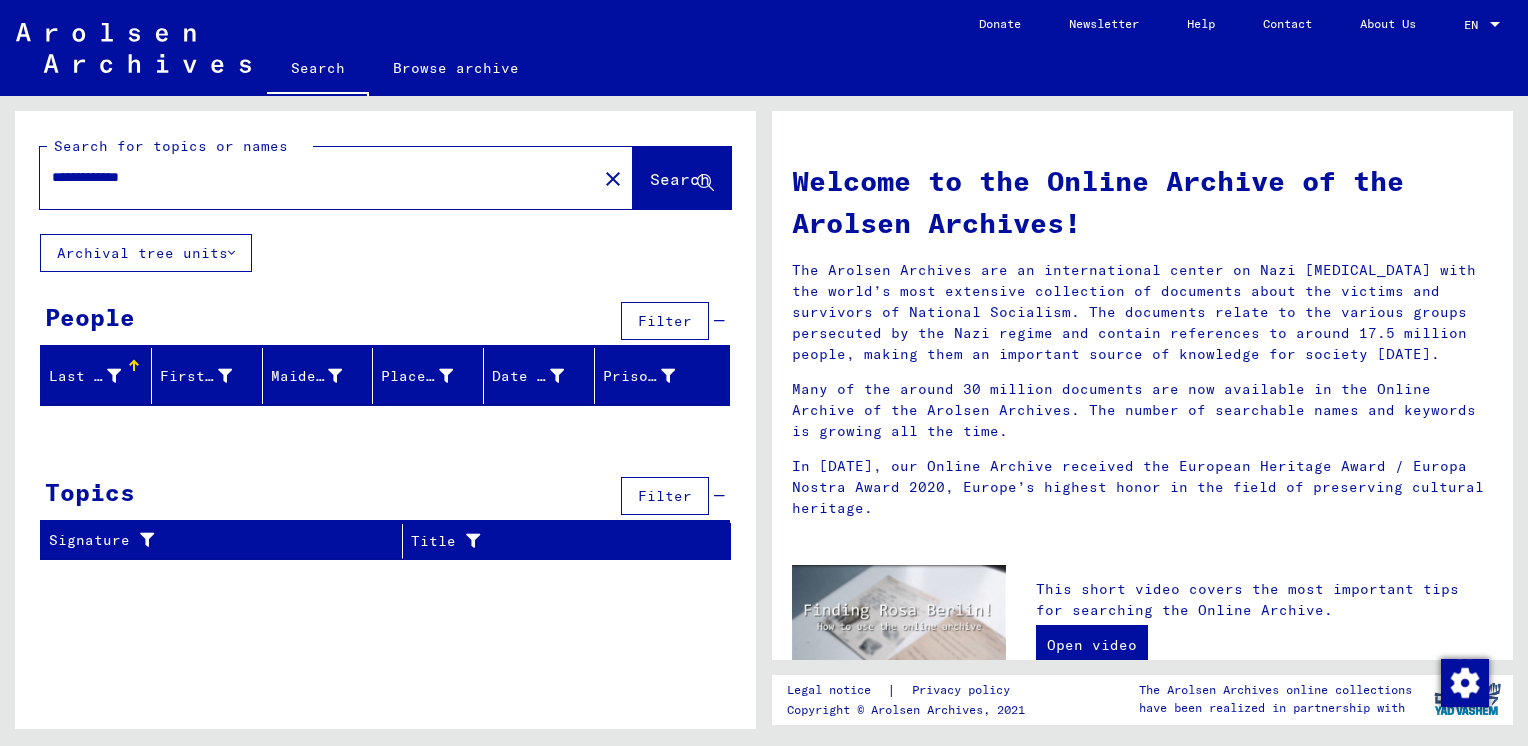 type on "**********" 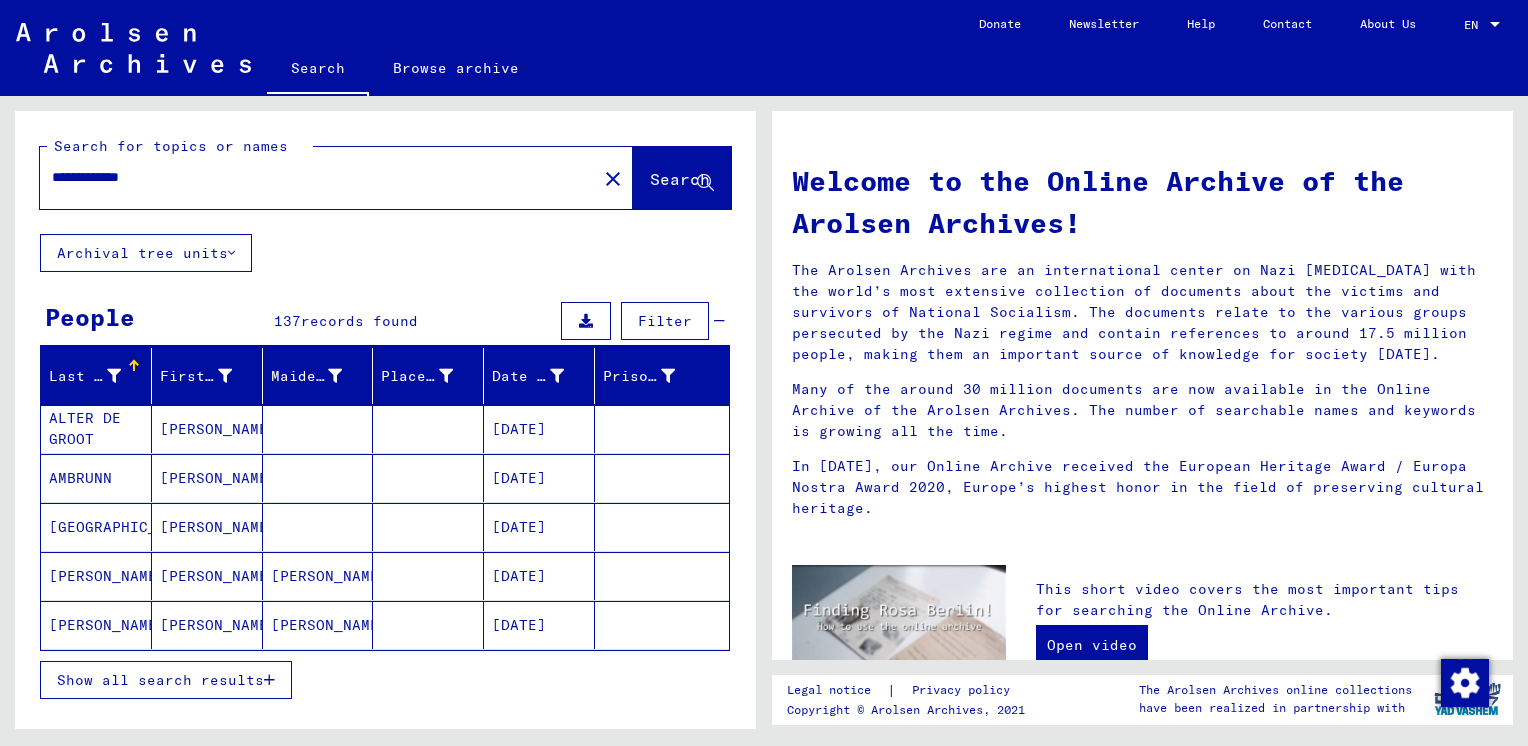 click on "Filter" at bounding box center [665, 321] 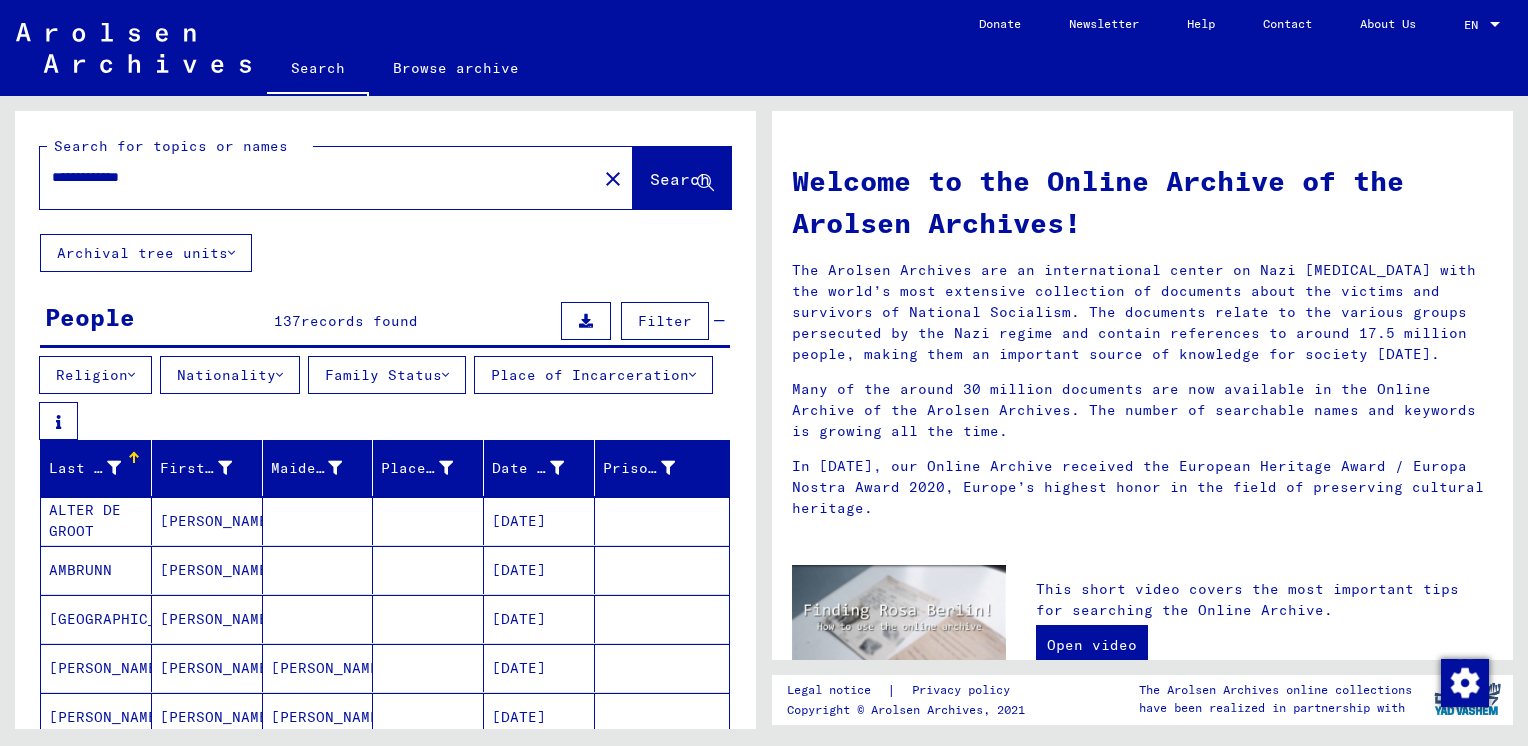 click at bounding box center [445, 375] 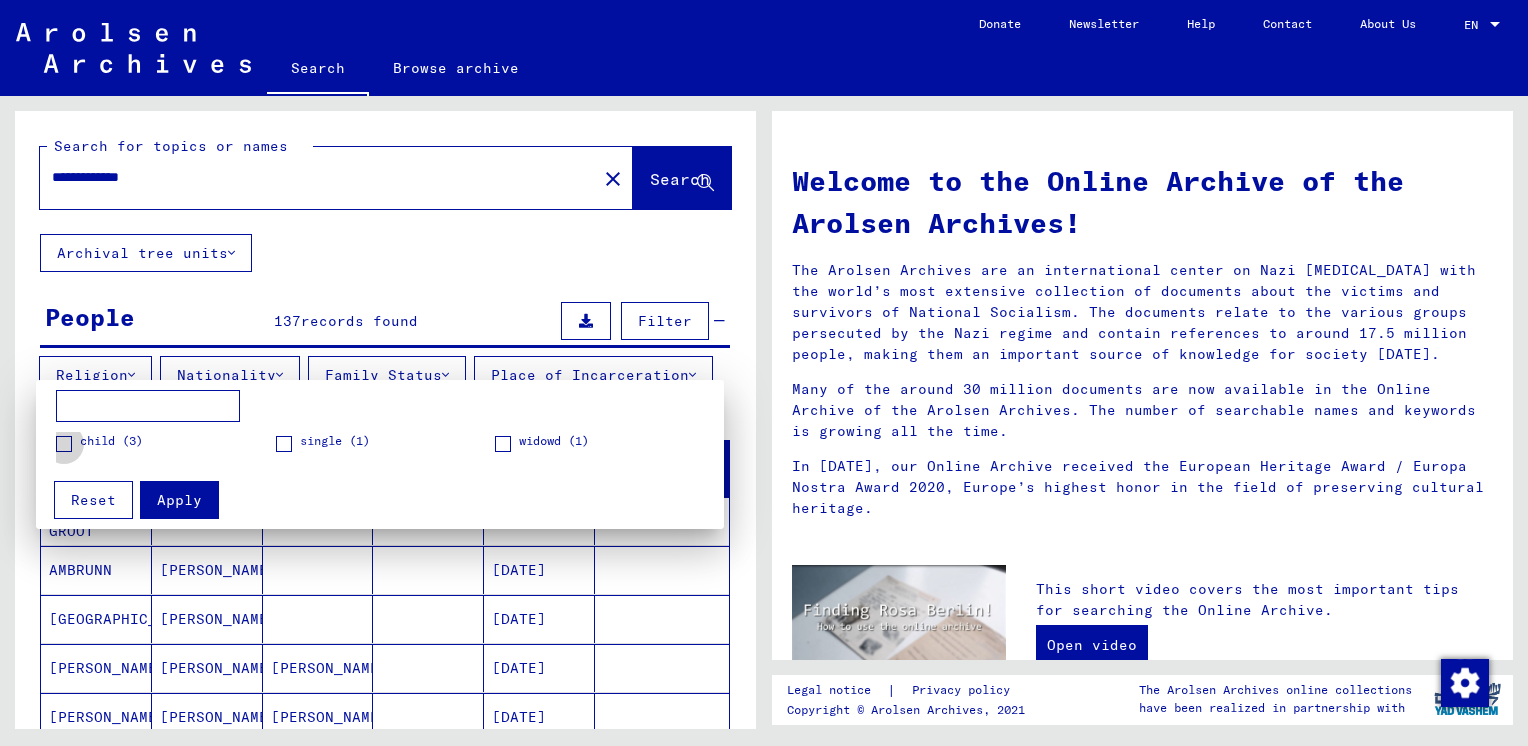click at bounding box center (64, 444) 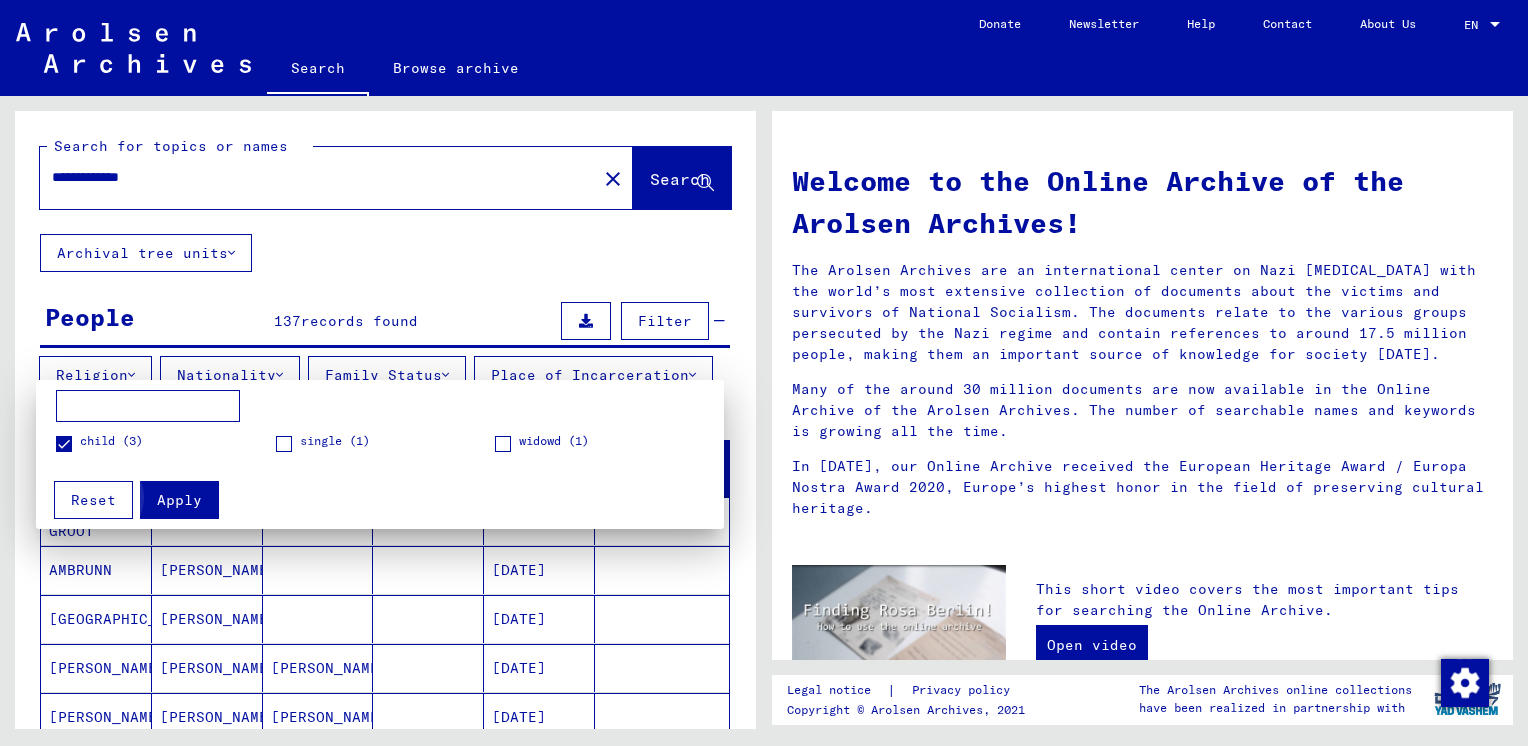 click on "Apply" at bounding box center [179, 500] 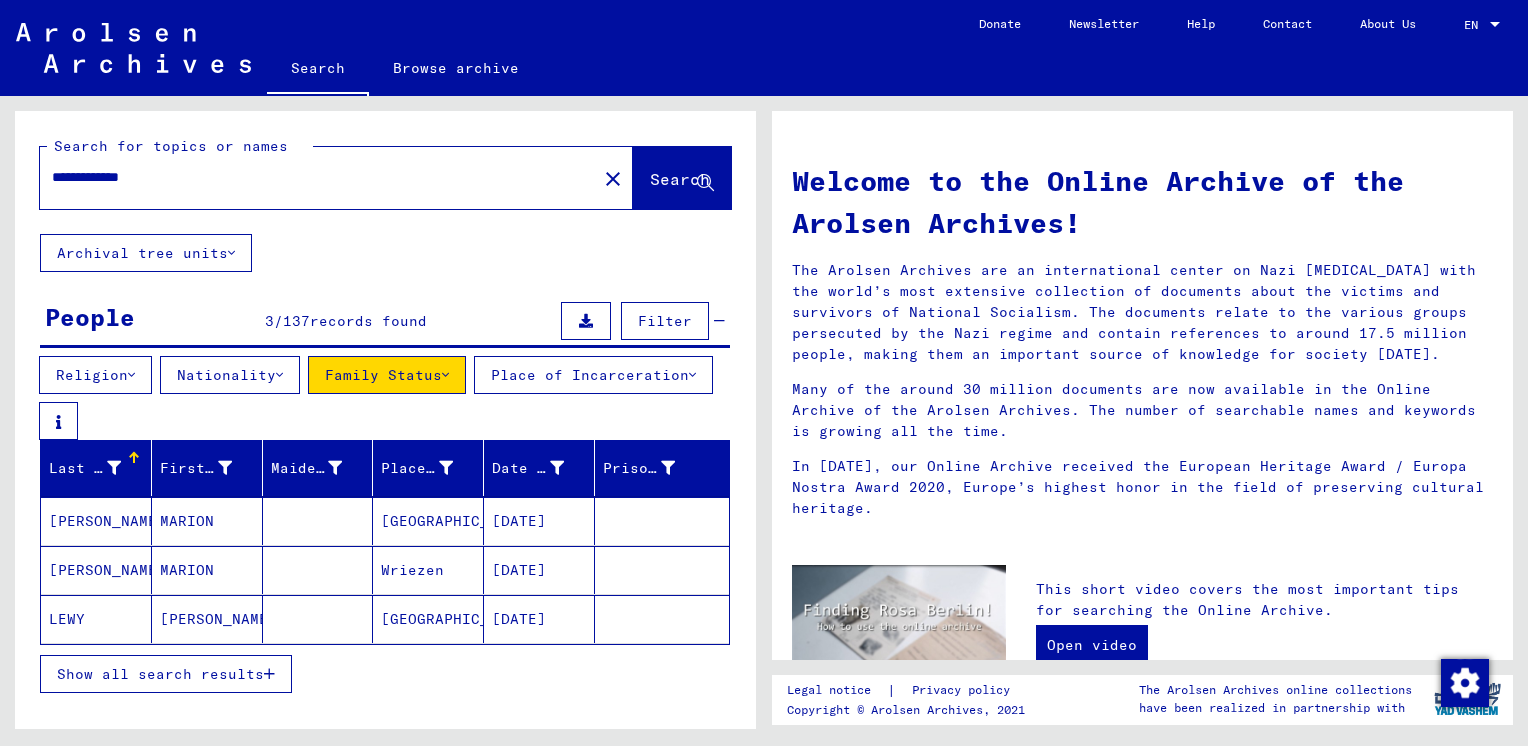 click at bounding box center [586, 321] 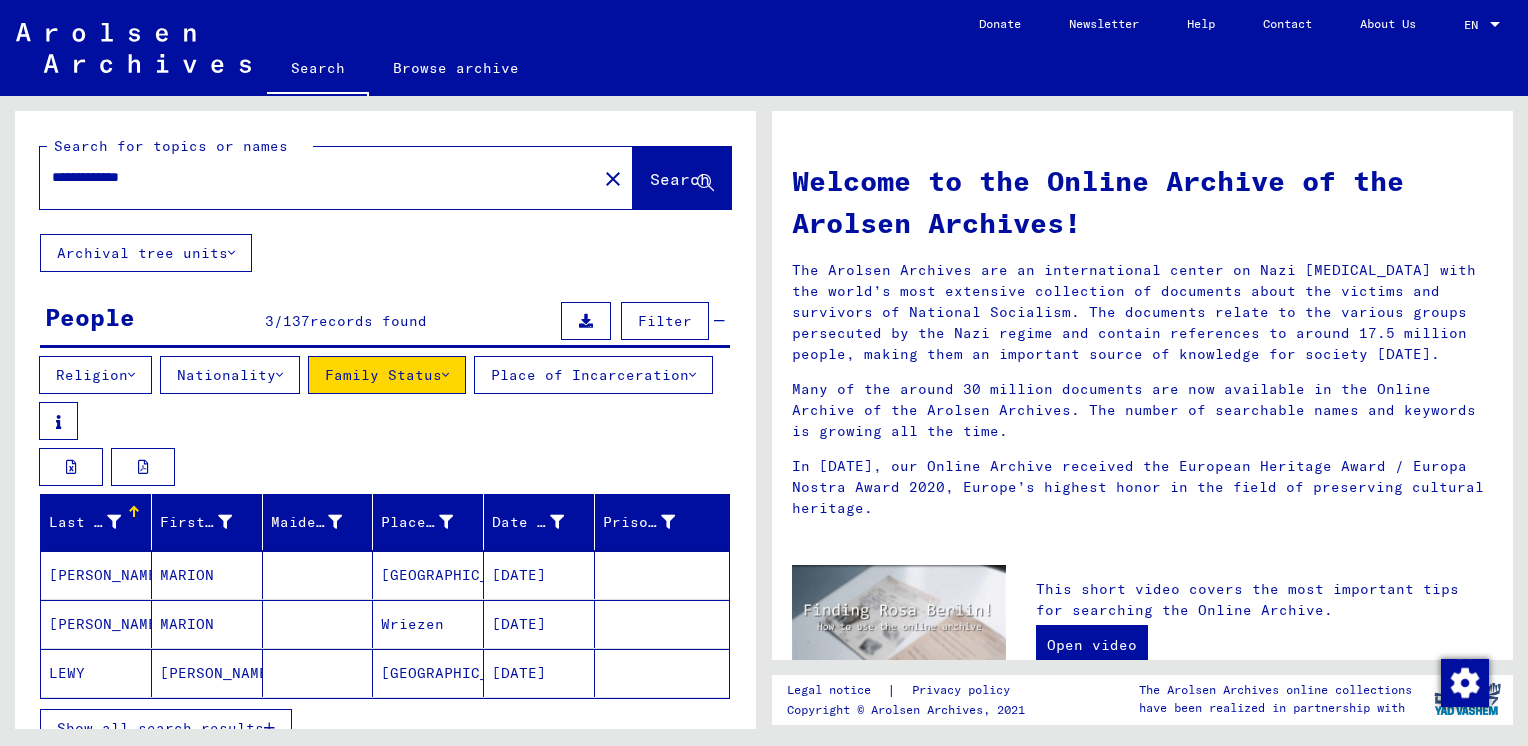 click at bounding box center (586, 321) 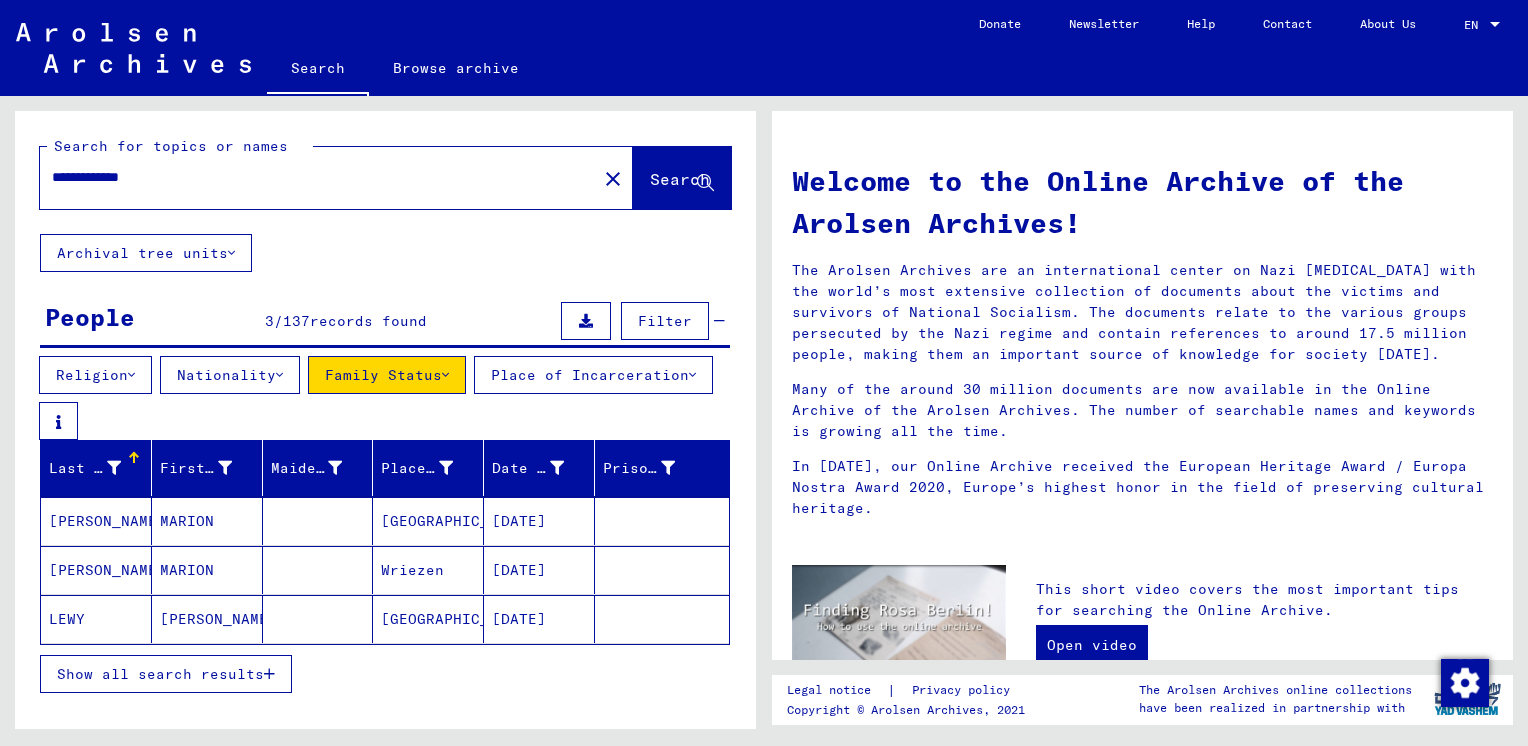 click at bounding box center [445, 375] 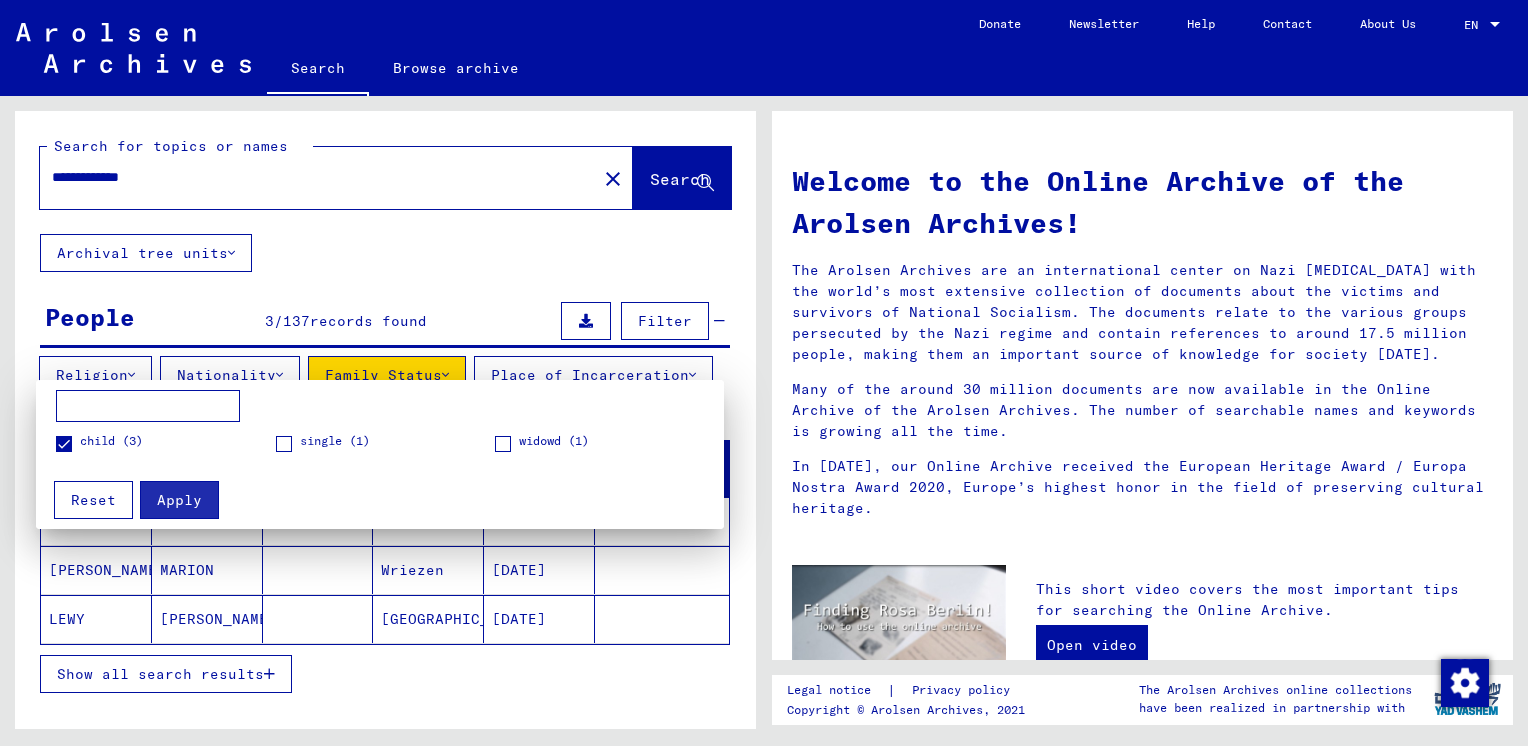 click on "Reset" at bounding box center [93, 500] 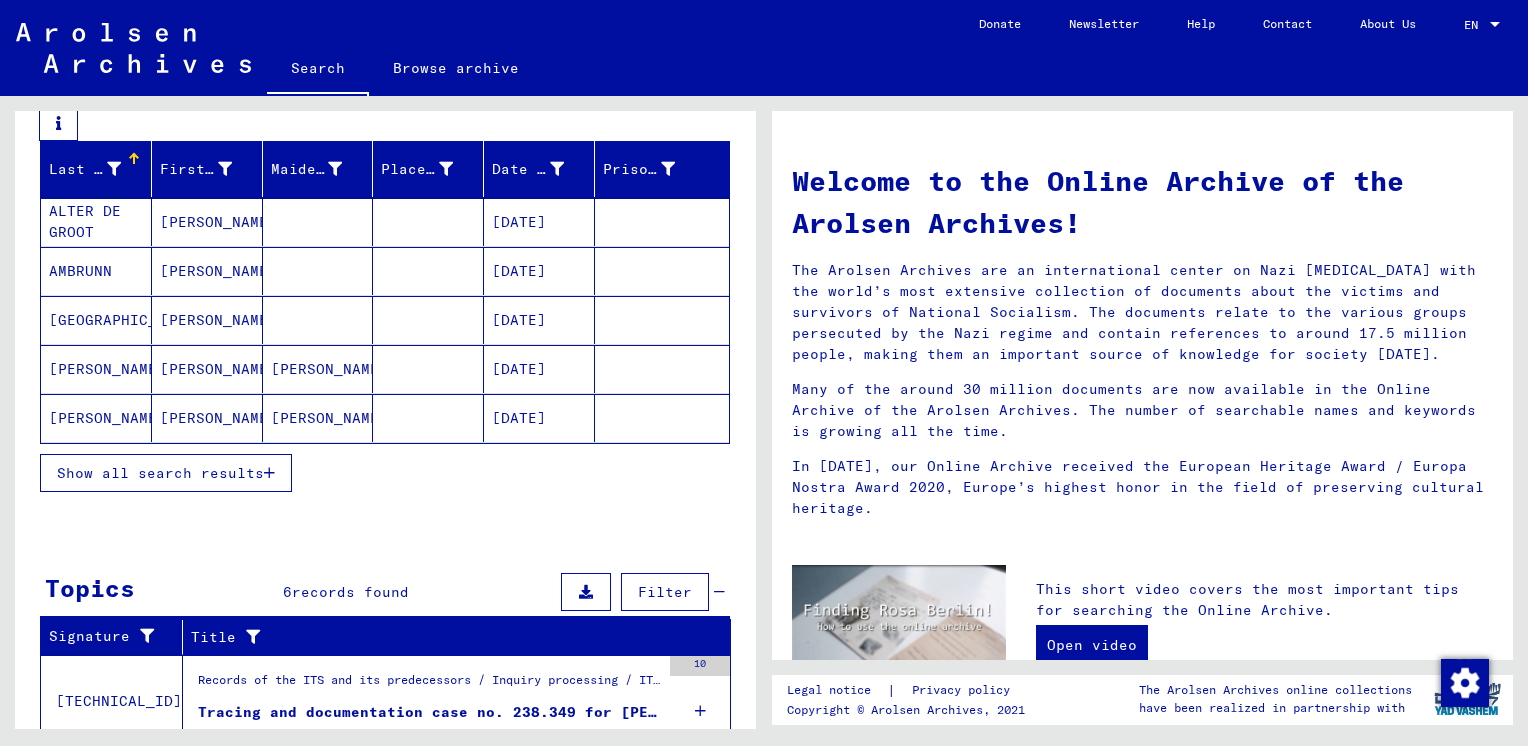 scroll, scrollTop: 400, scrollLeft: 0, axis: vertical 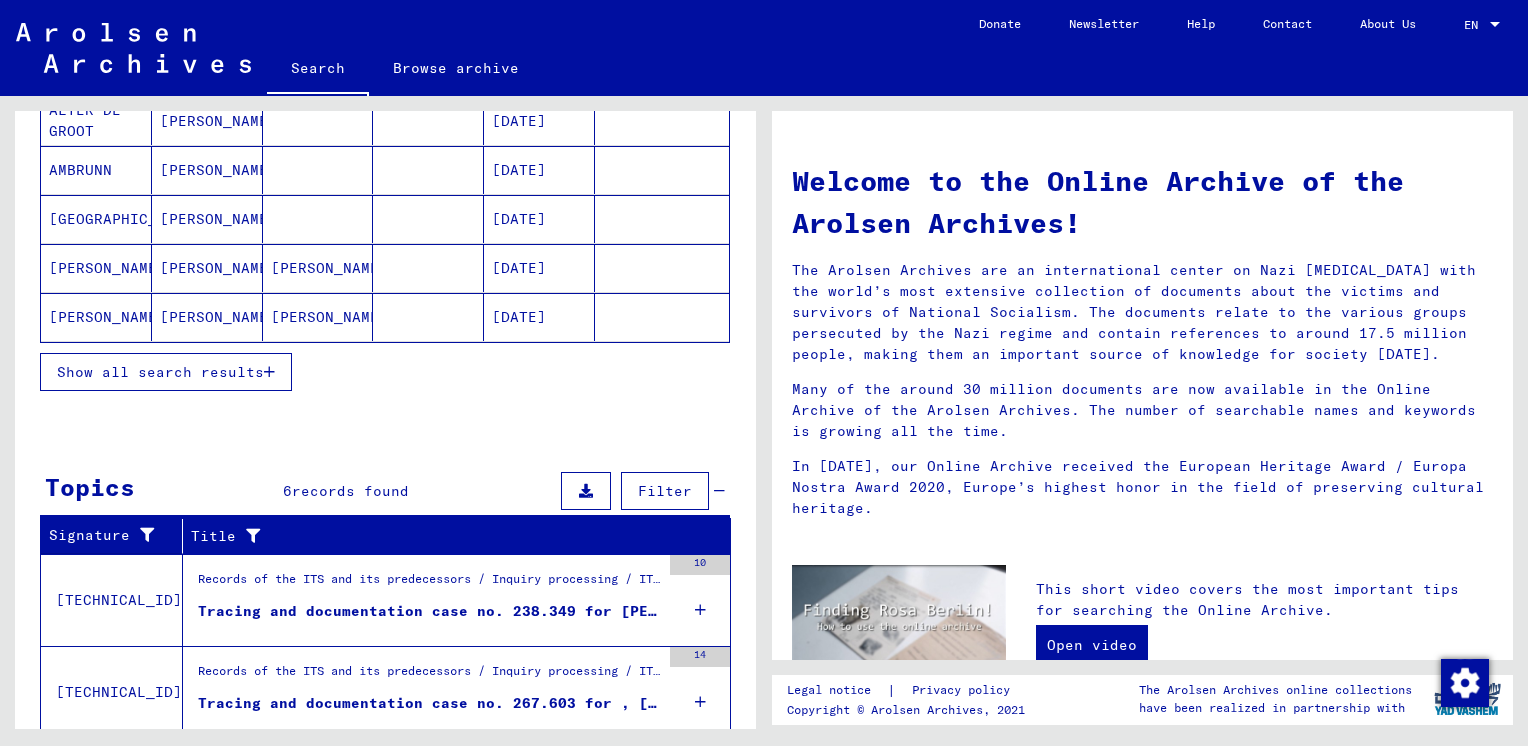 click on "Show all search results" at bounding box center (166, 372) 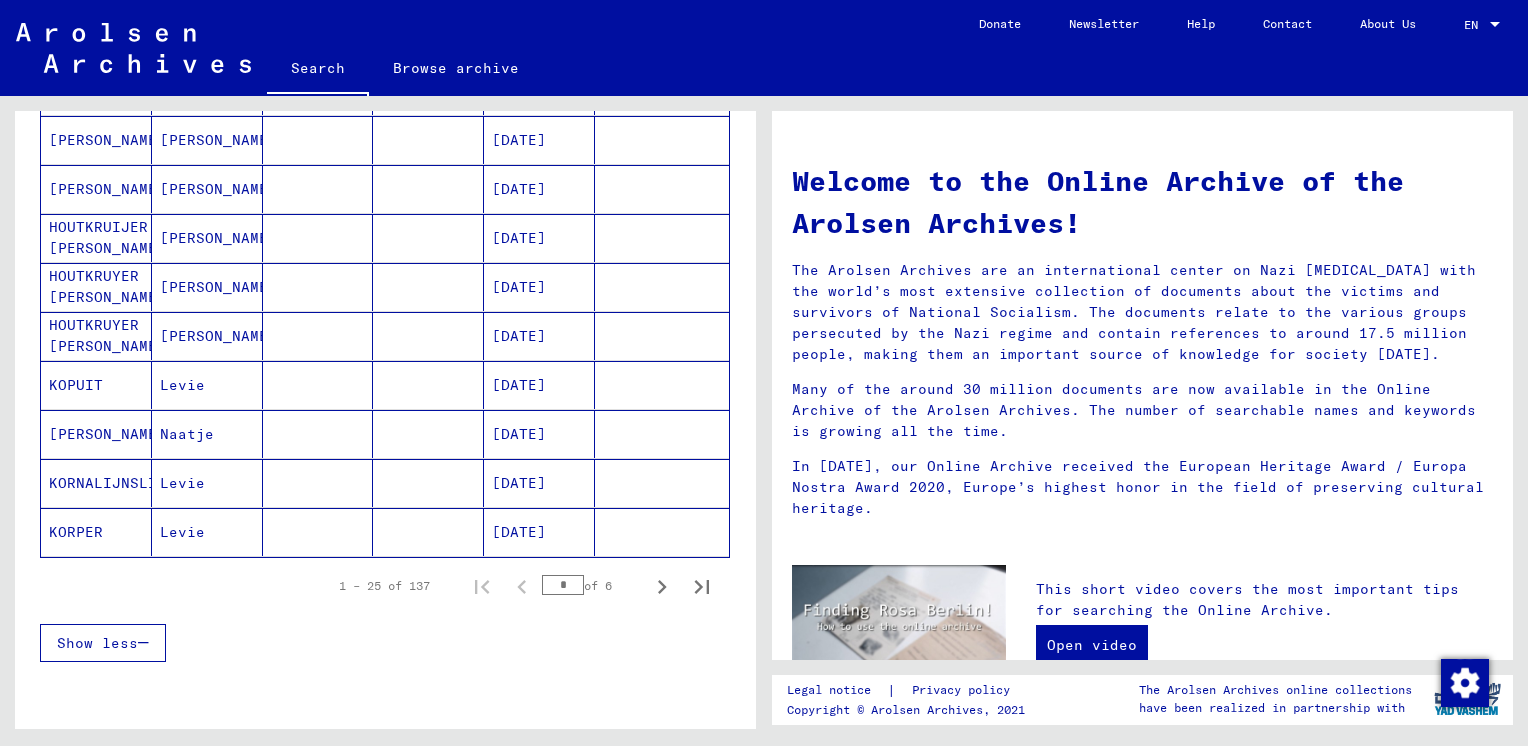 scroll, scrollTop: 1200, scrollLeft: 0, axis: vertical 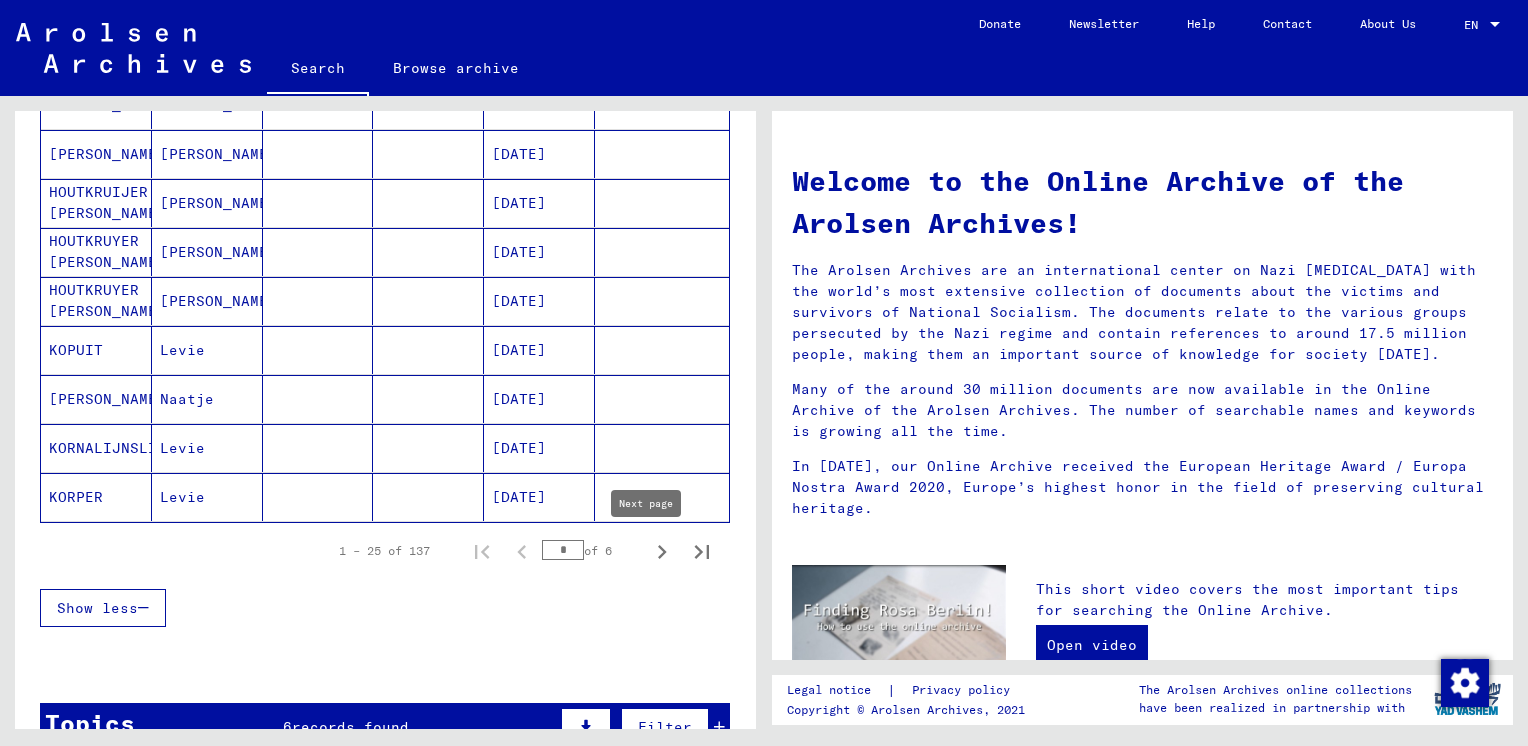 click 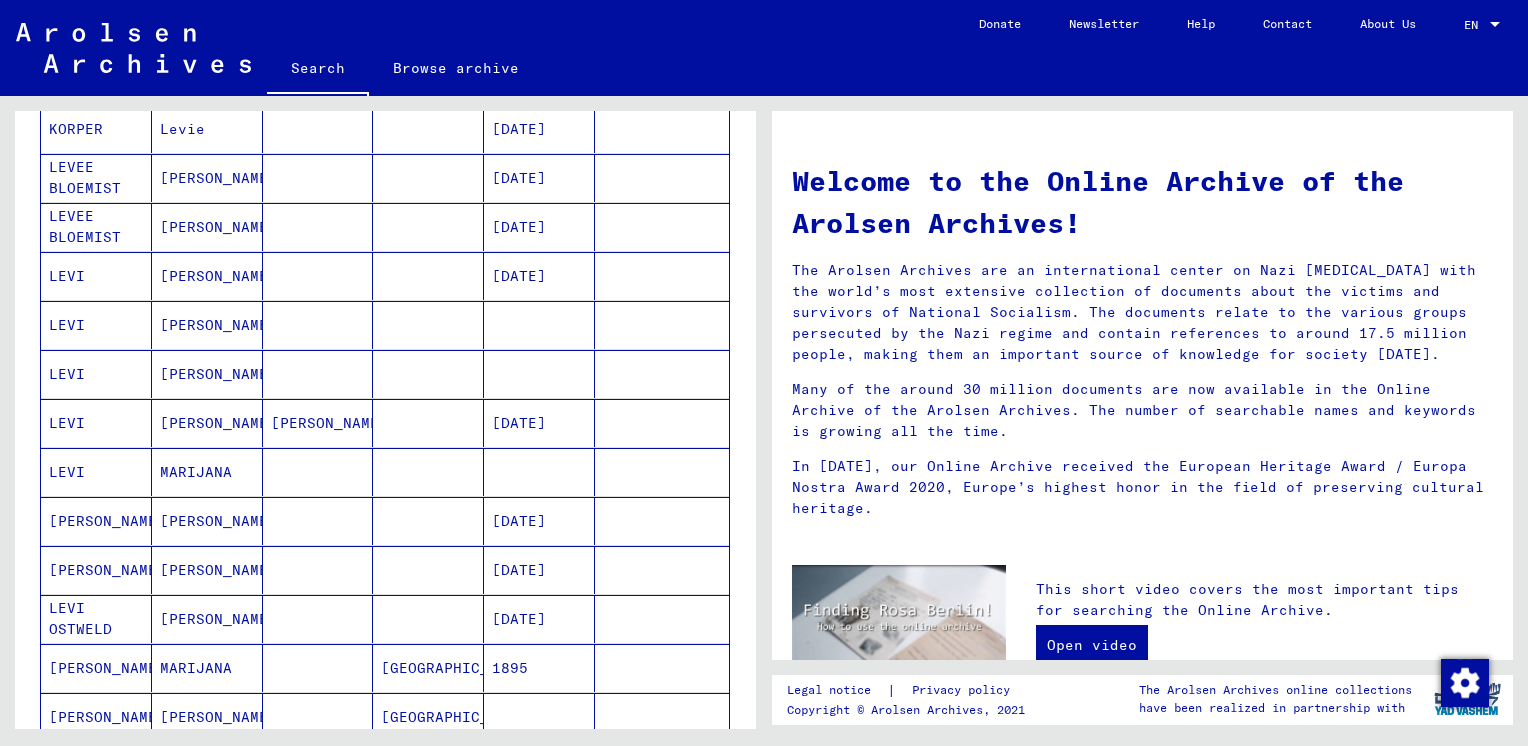 scroll, scrollTop: 400, scrollLeft: 0, axis: vertical 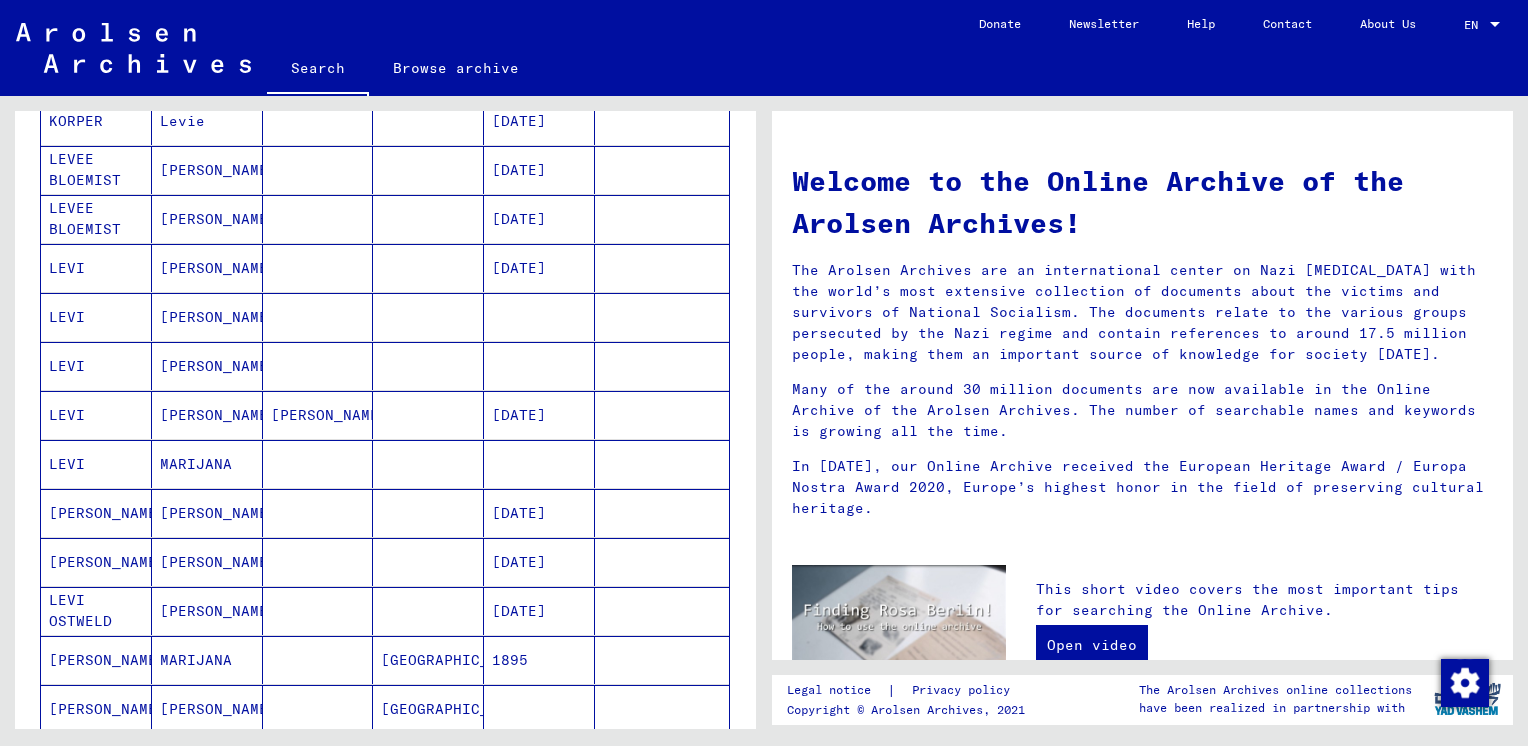 click on "LEVI" at bounding box center (96, 415) 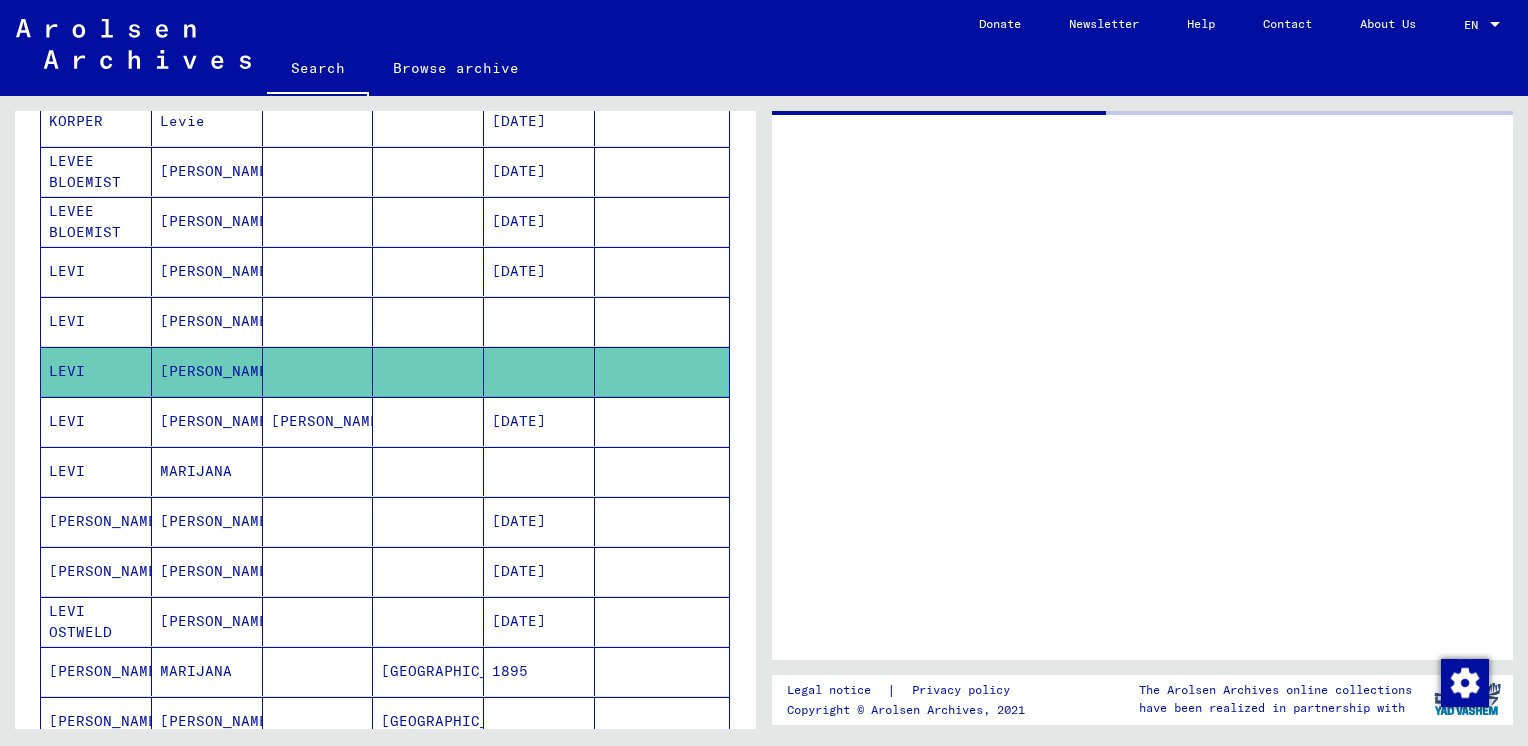 scroll, scrollTop: 400, scrollLeft: 0, axis: vertical 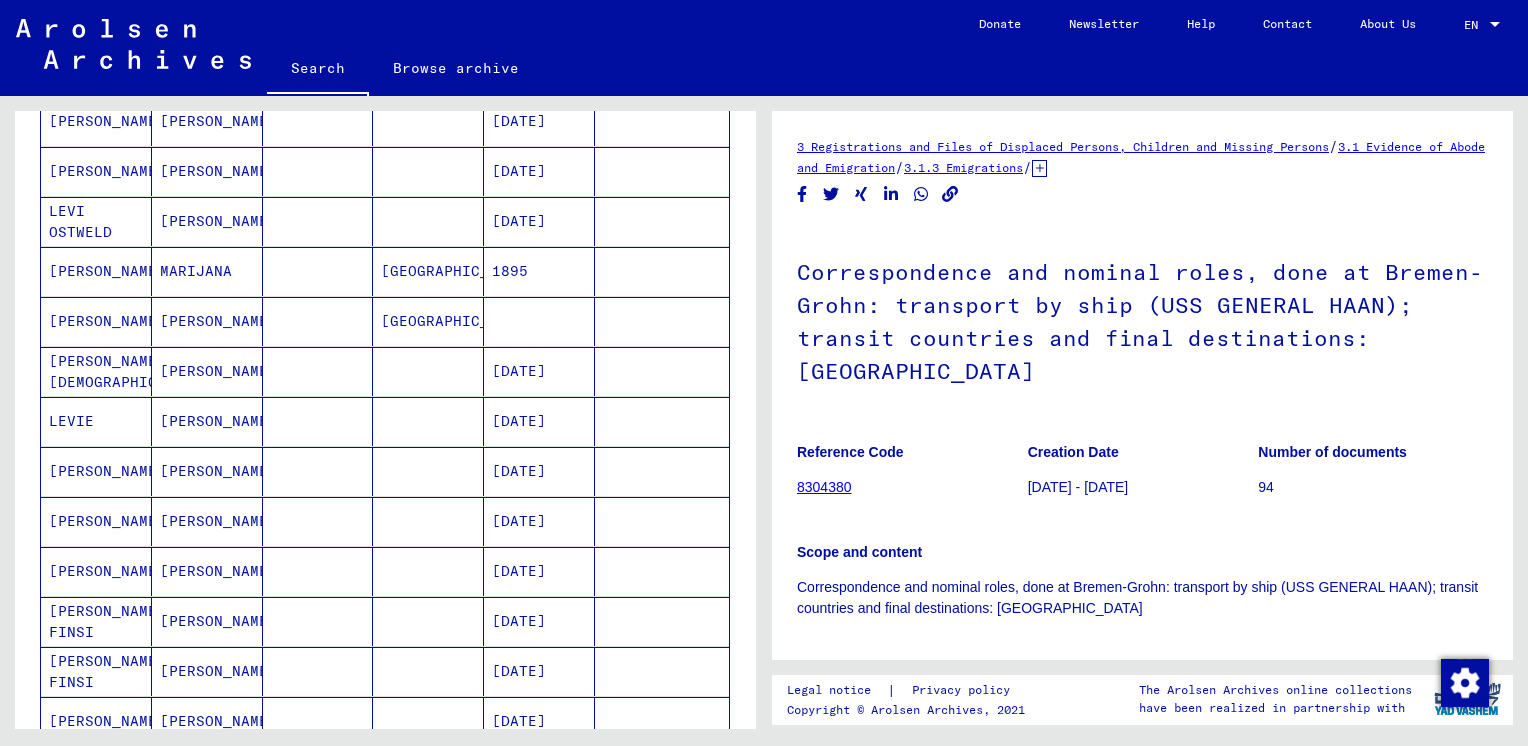 click on "LEVIE" at bounding box center (96, 471) 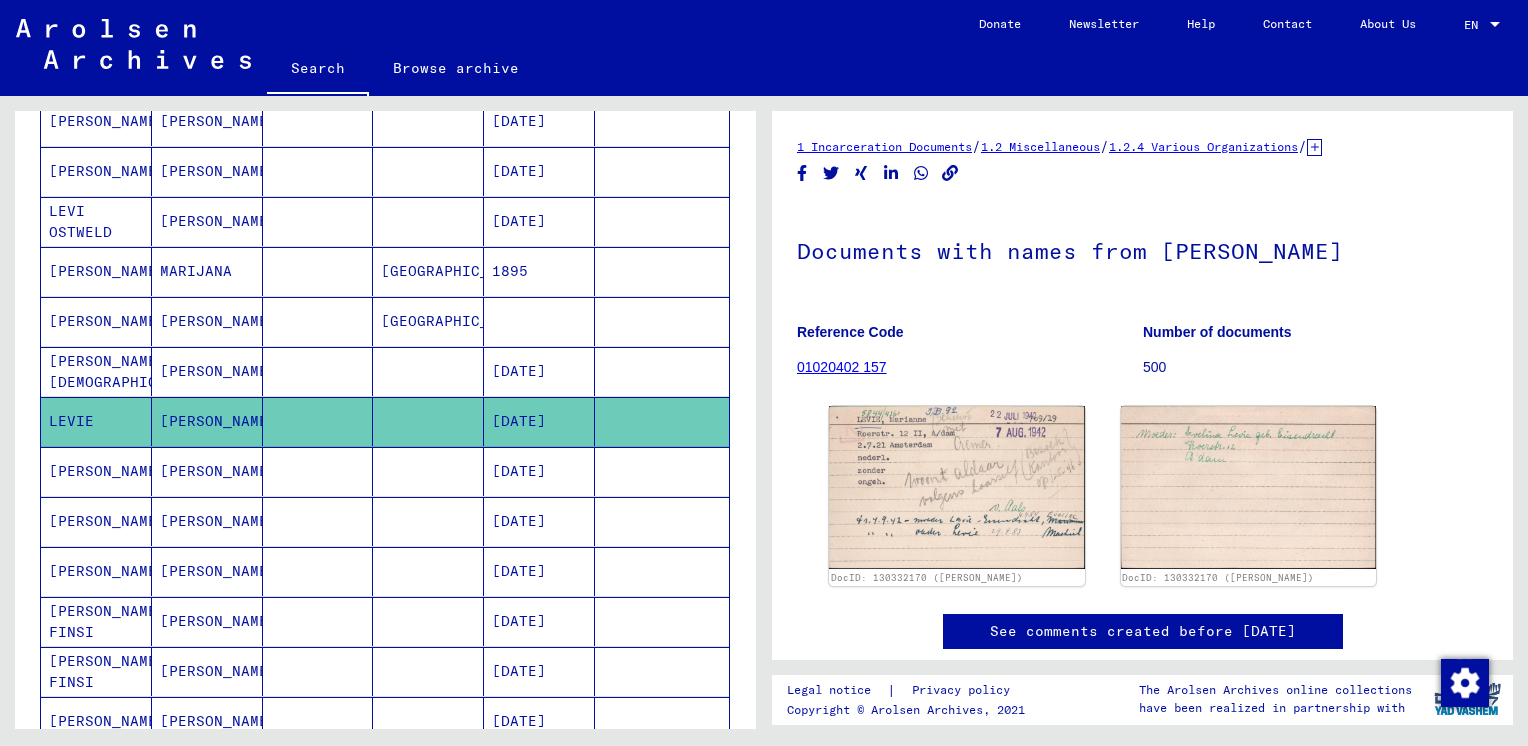 scroll, scrollTop: 0, scrollLeft: 0, axis: both 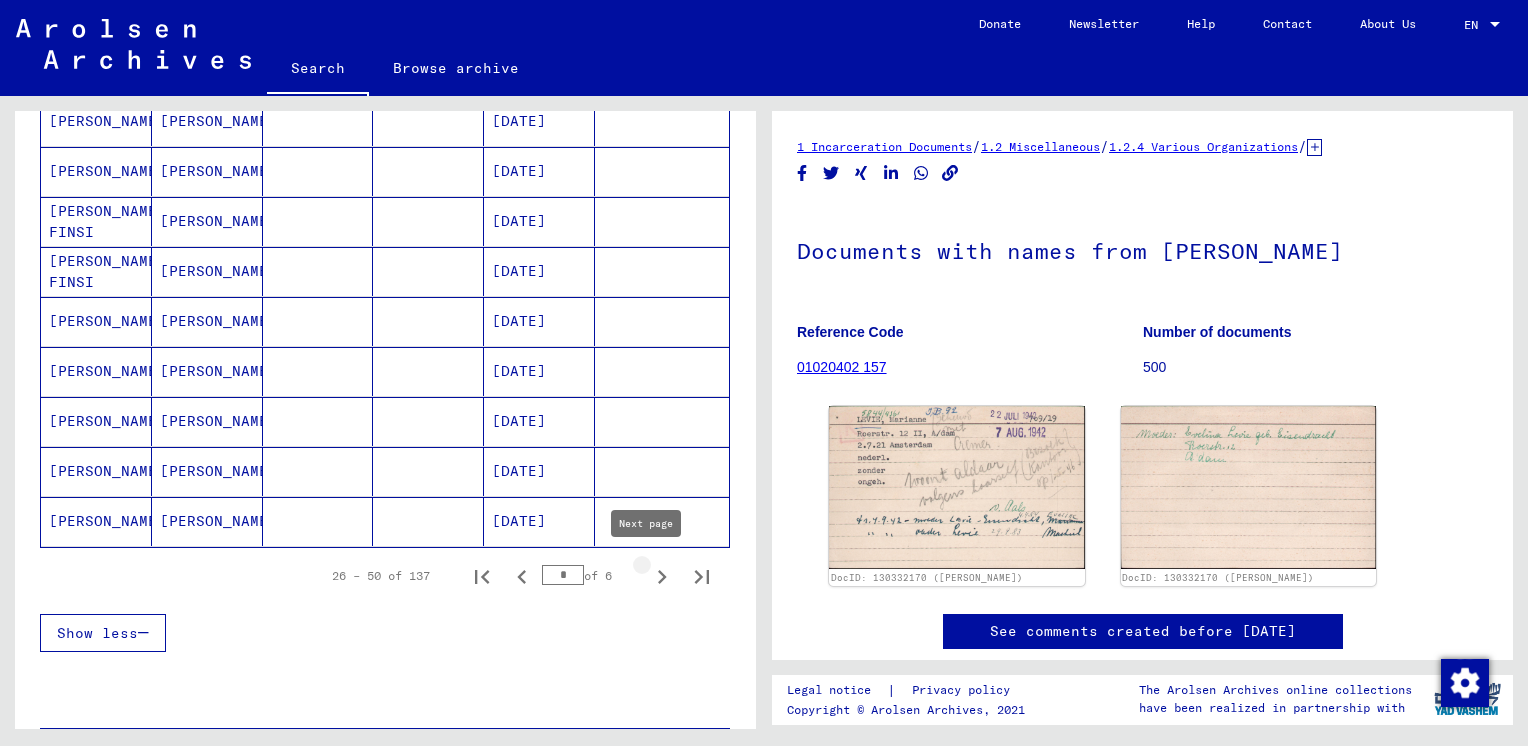 click 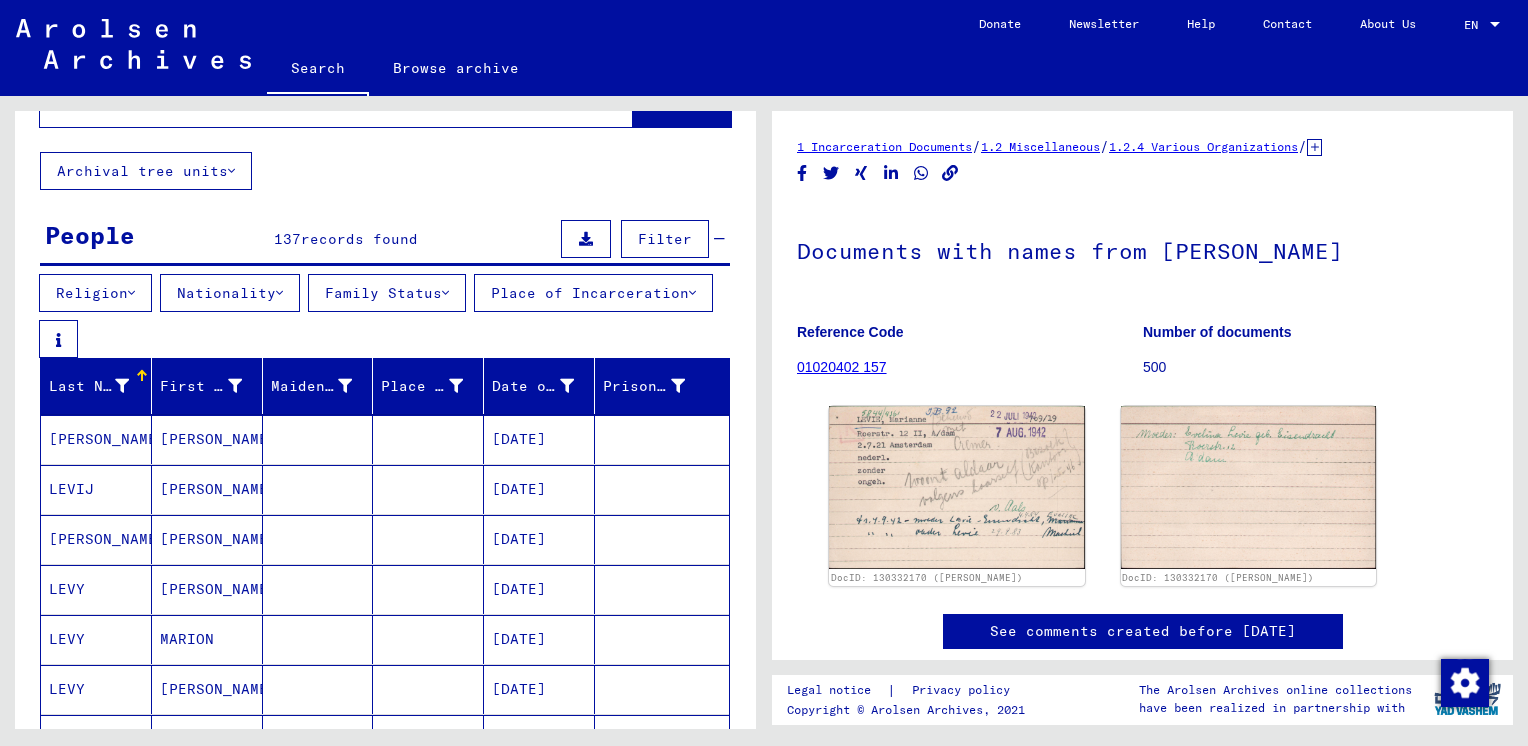scroll, scrollTop: 300, scrollLeft: 0, axis: vertical 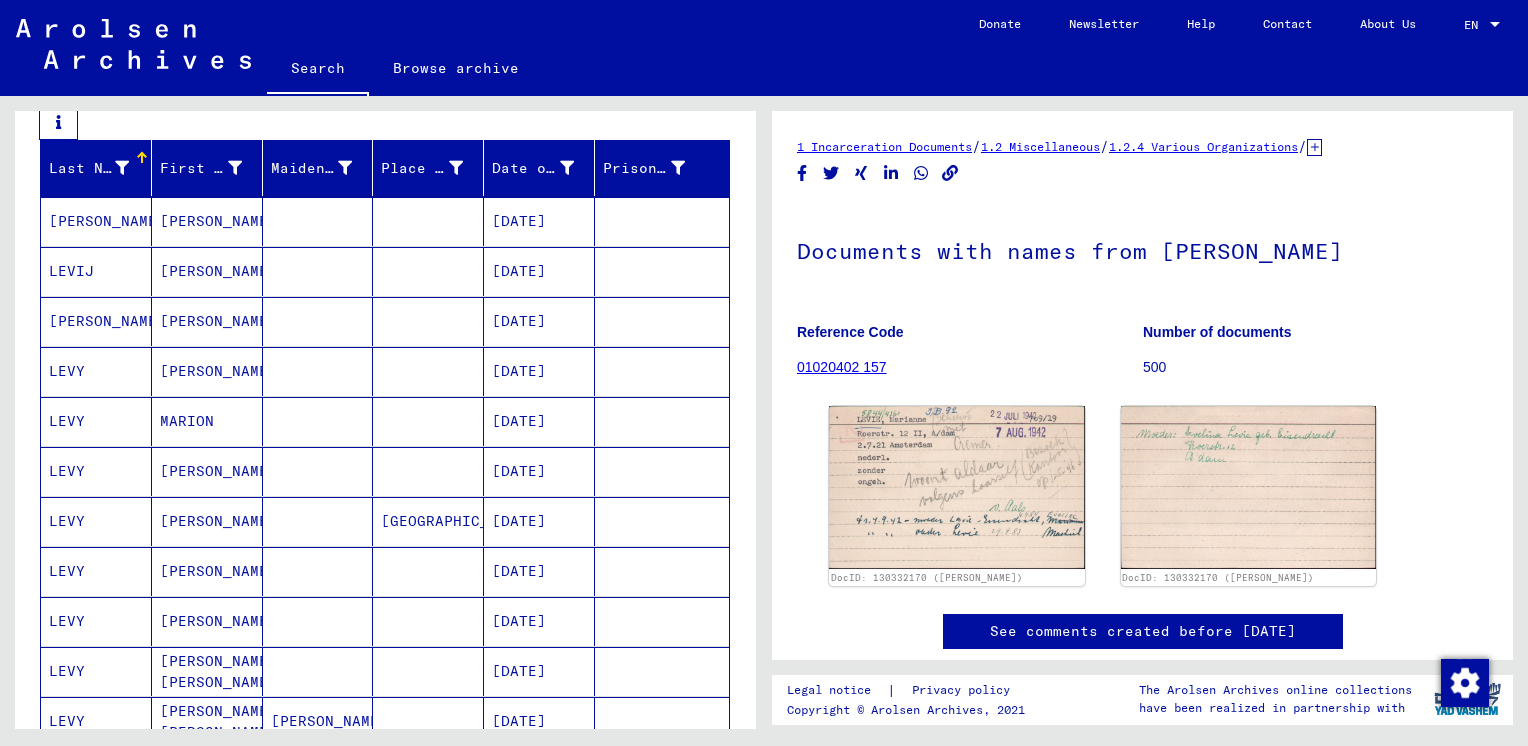 click on "LEVY" at bounding box center [96, 421] 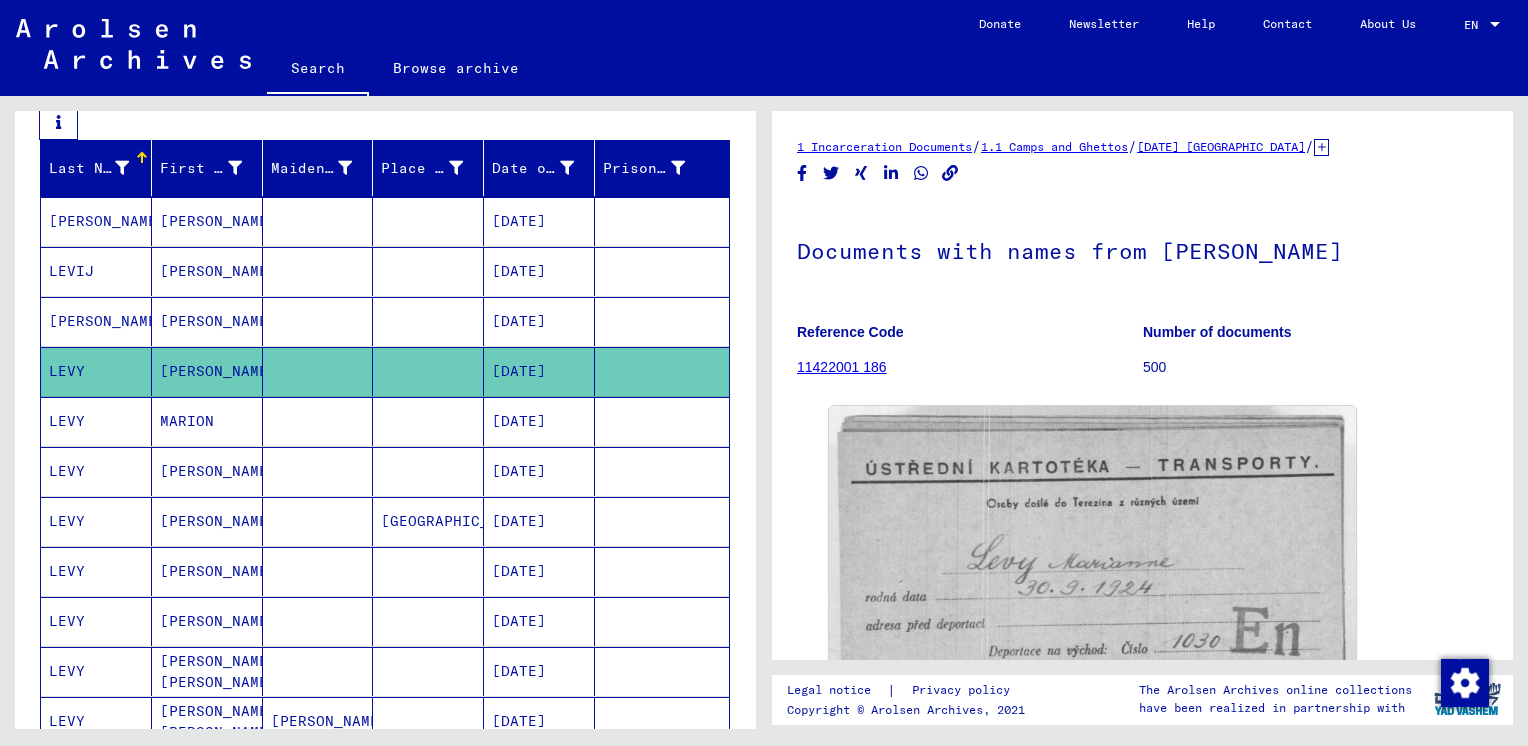 scroll, scrollTop: 0, scrollLeft: 0, axis: both 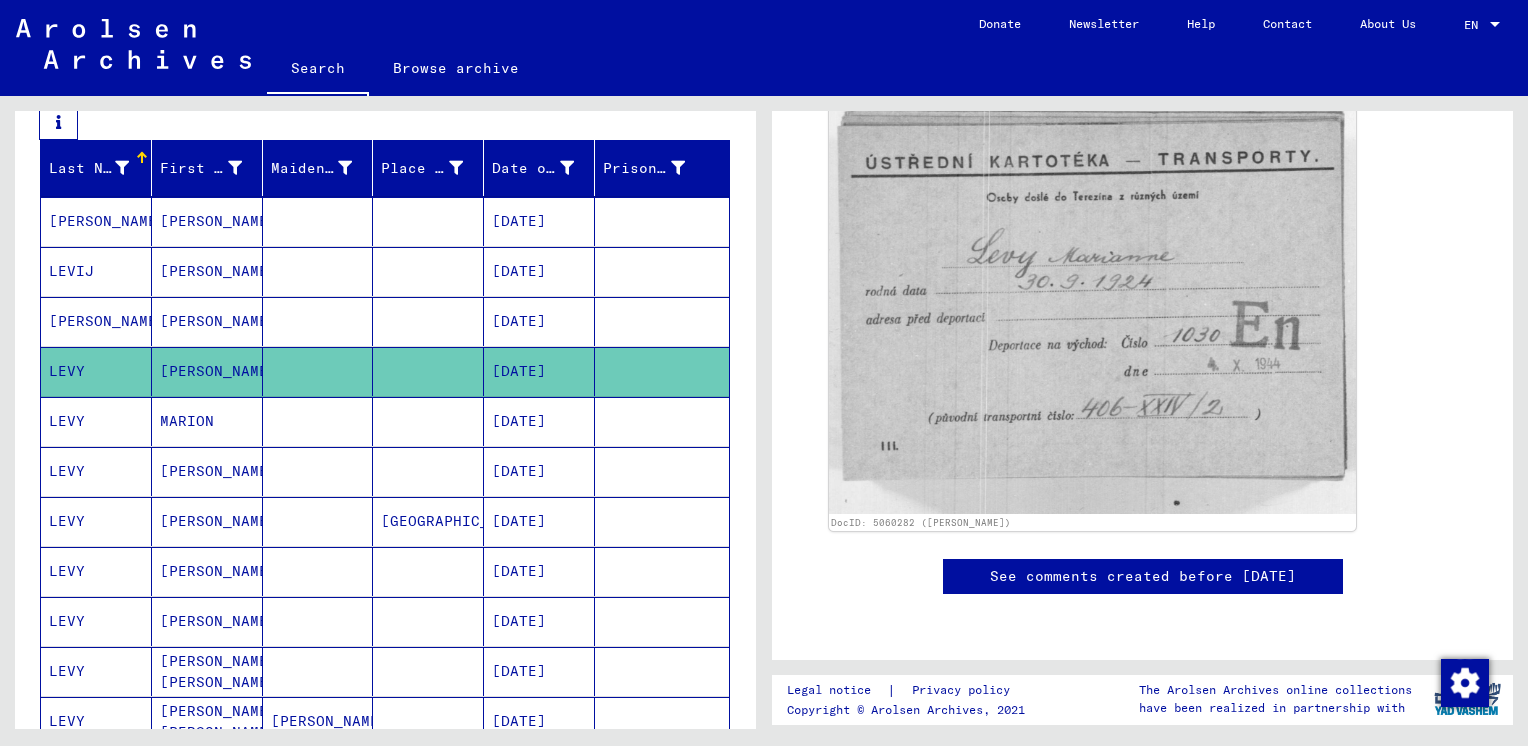 click on "LEVY" at bounding box center [96, 521] 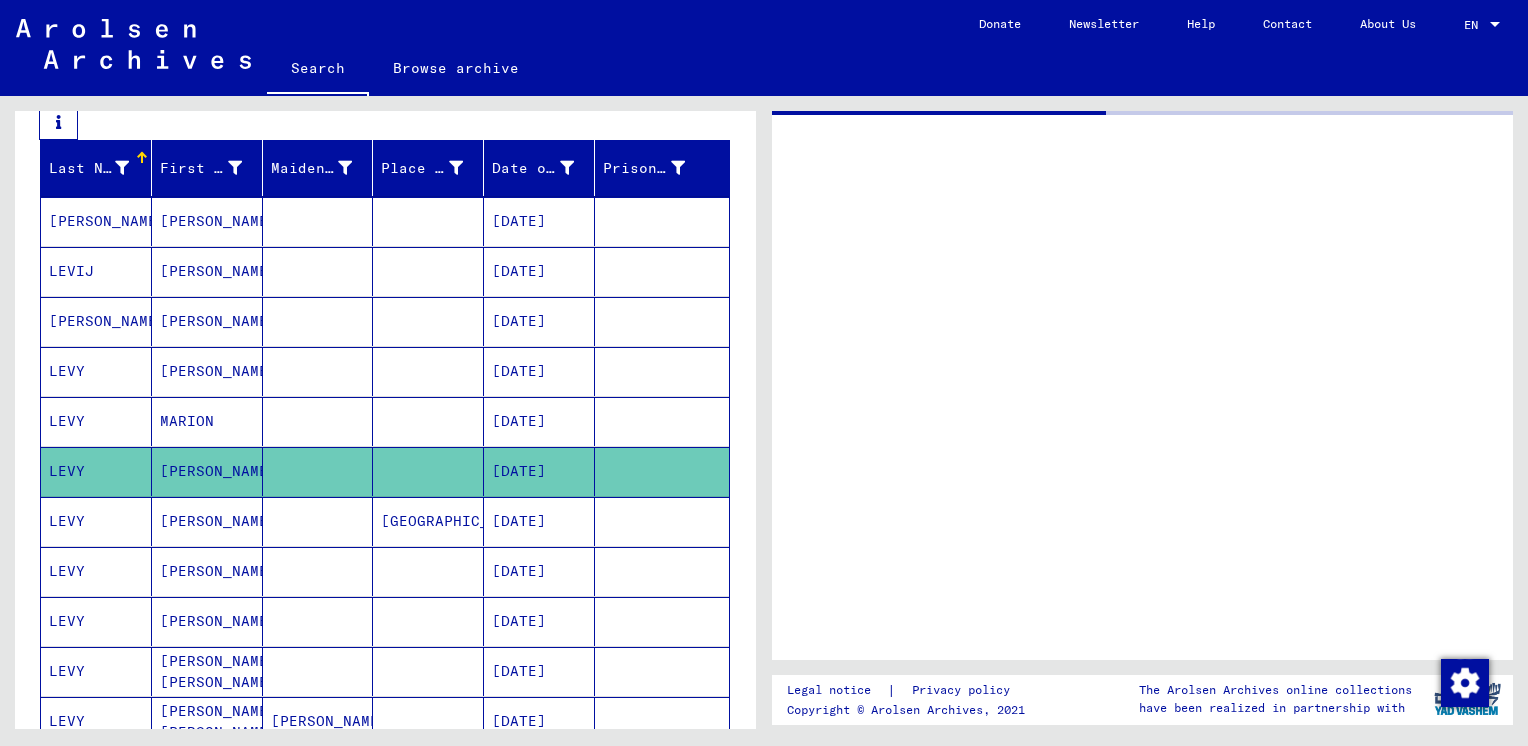 scroll, scrollTop: 0, scrollLeft: 0, axis: both 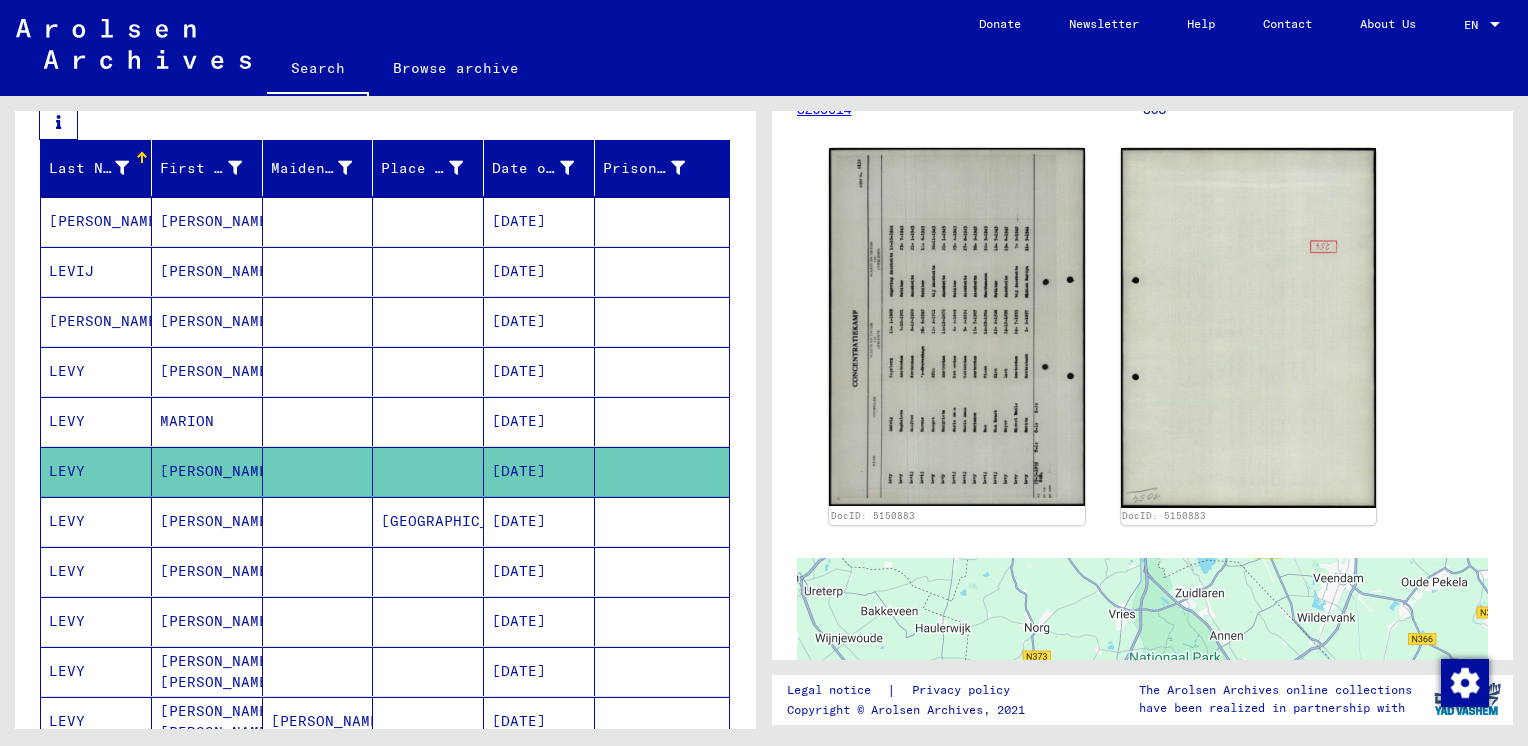click 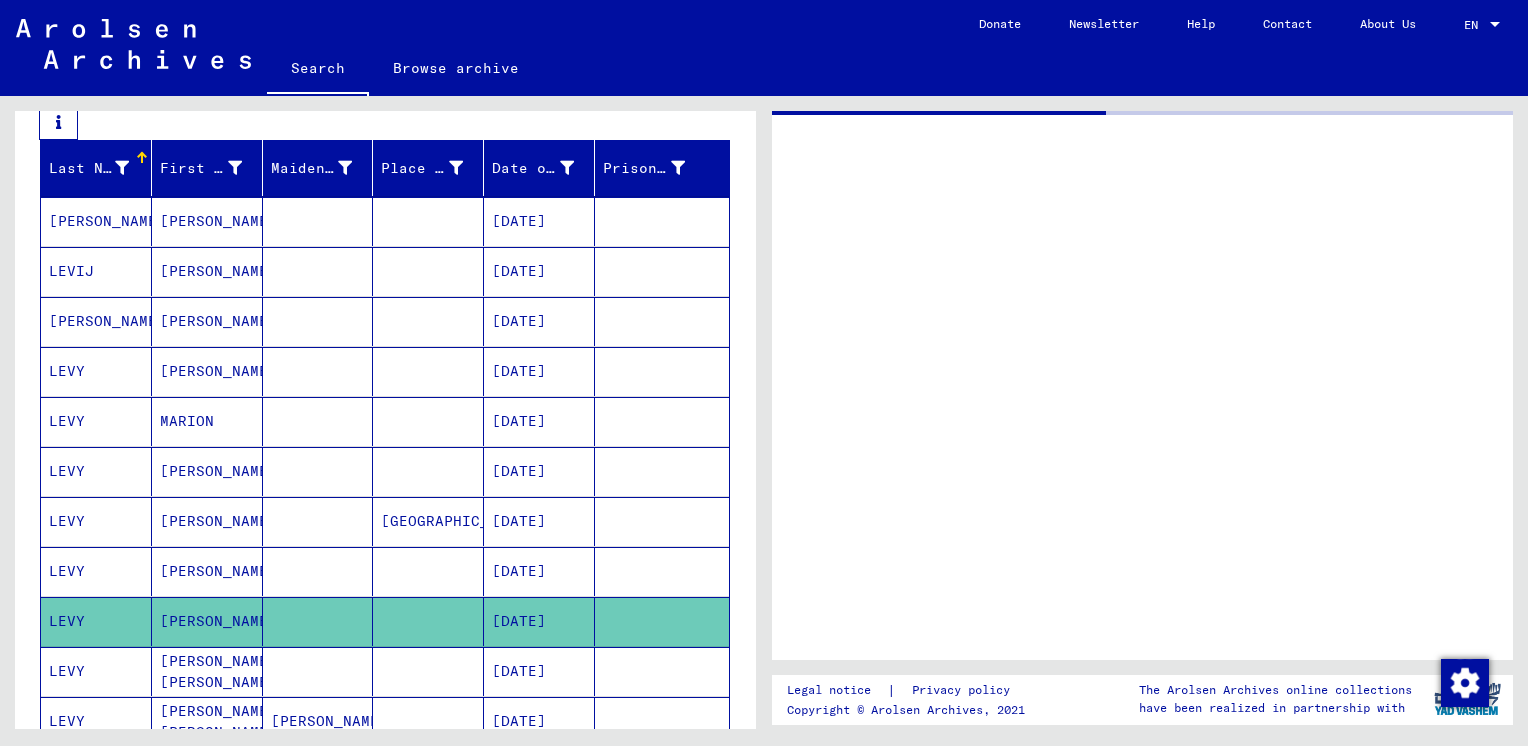 scroll, scrollTop: 0, scrollLeft: 0, axis: both 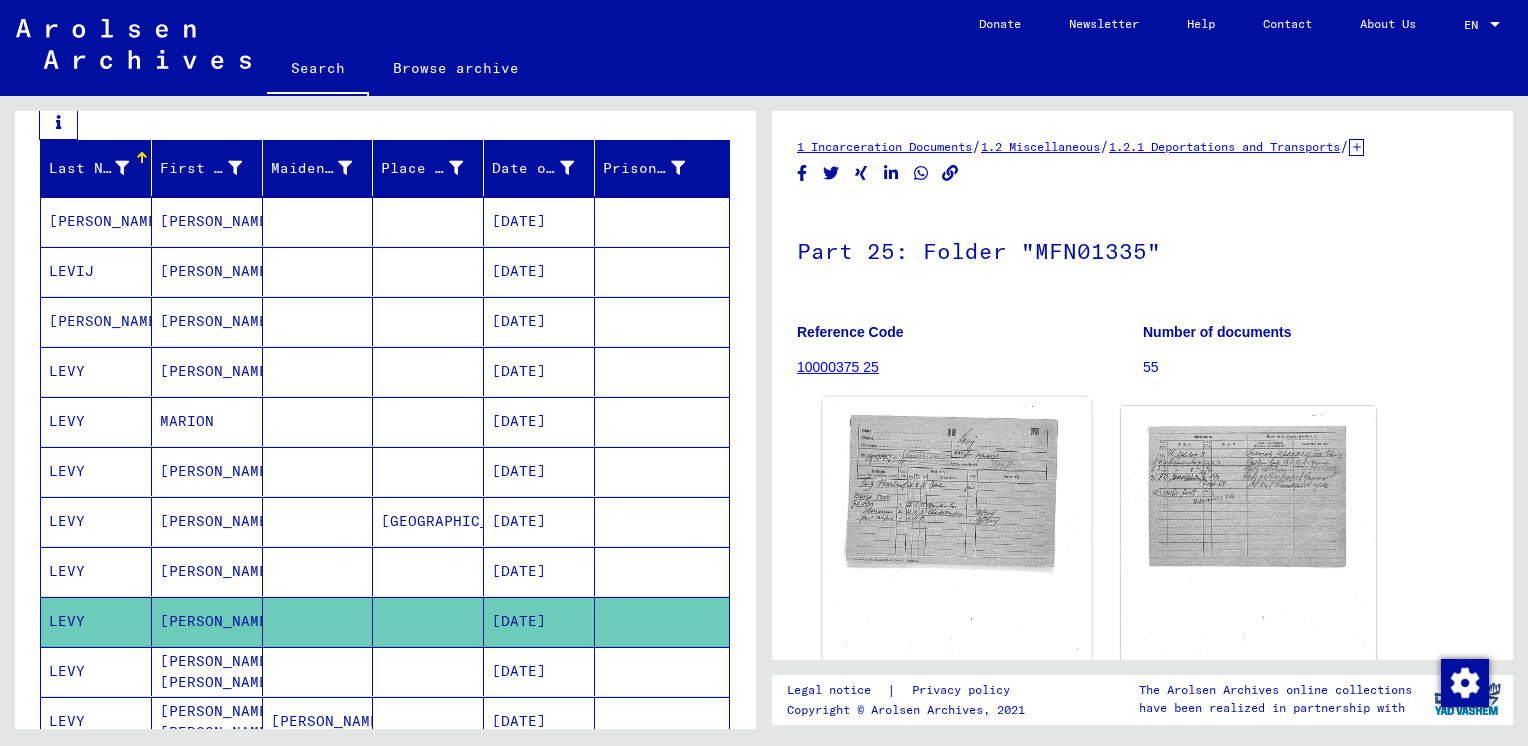 click 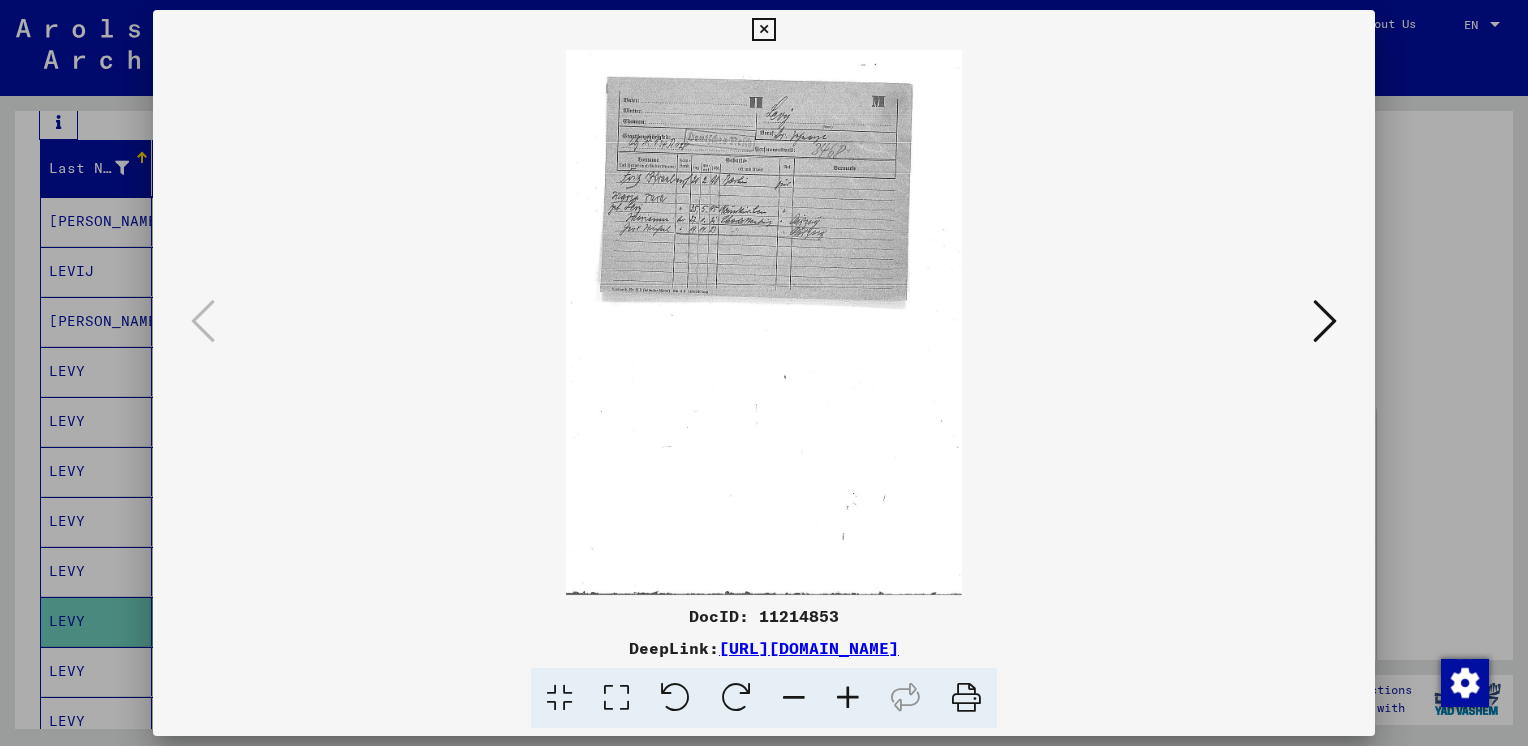 click at bounding box center (763, 30) 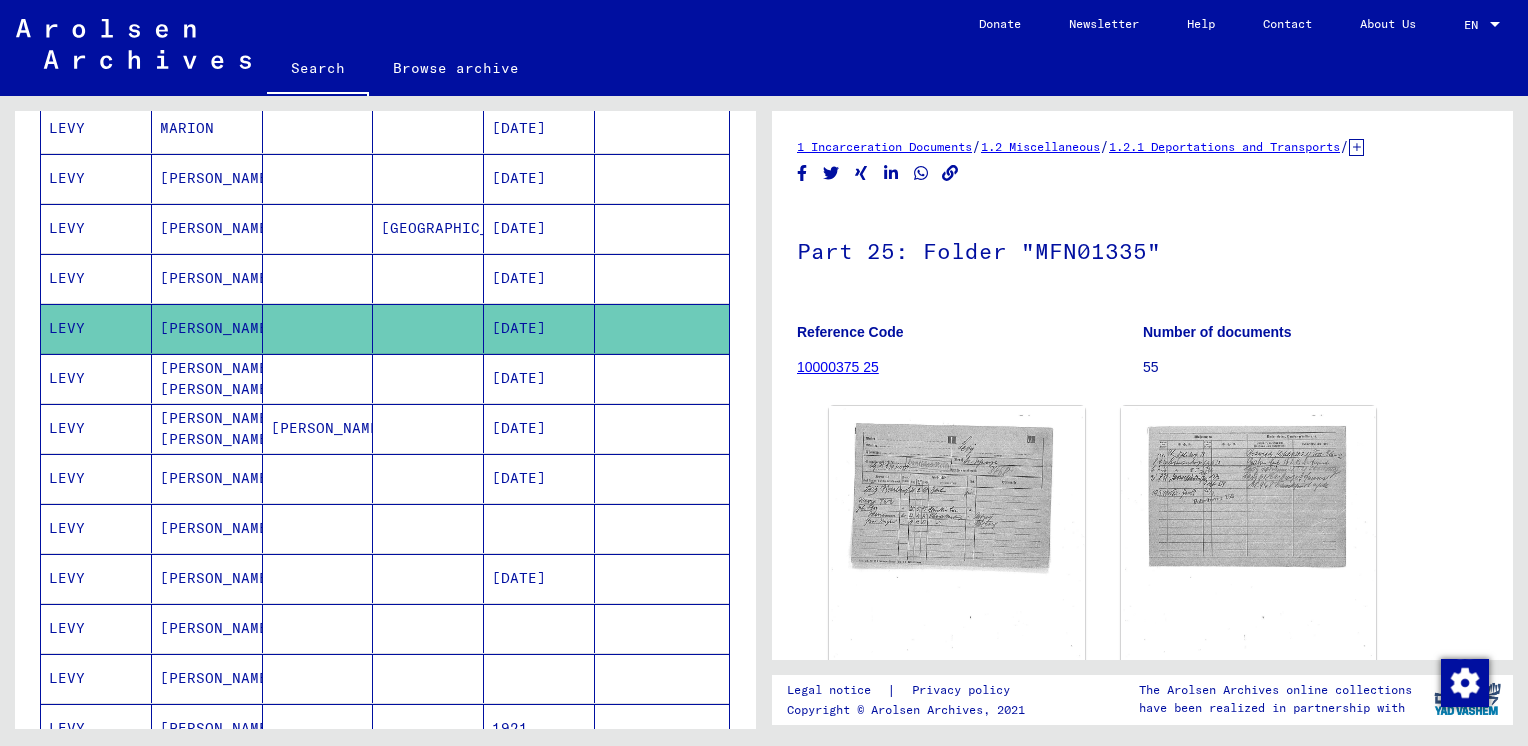 scroll, scrollTop: 600, scrollLeft: 0, axis: vertical 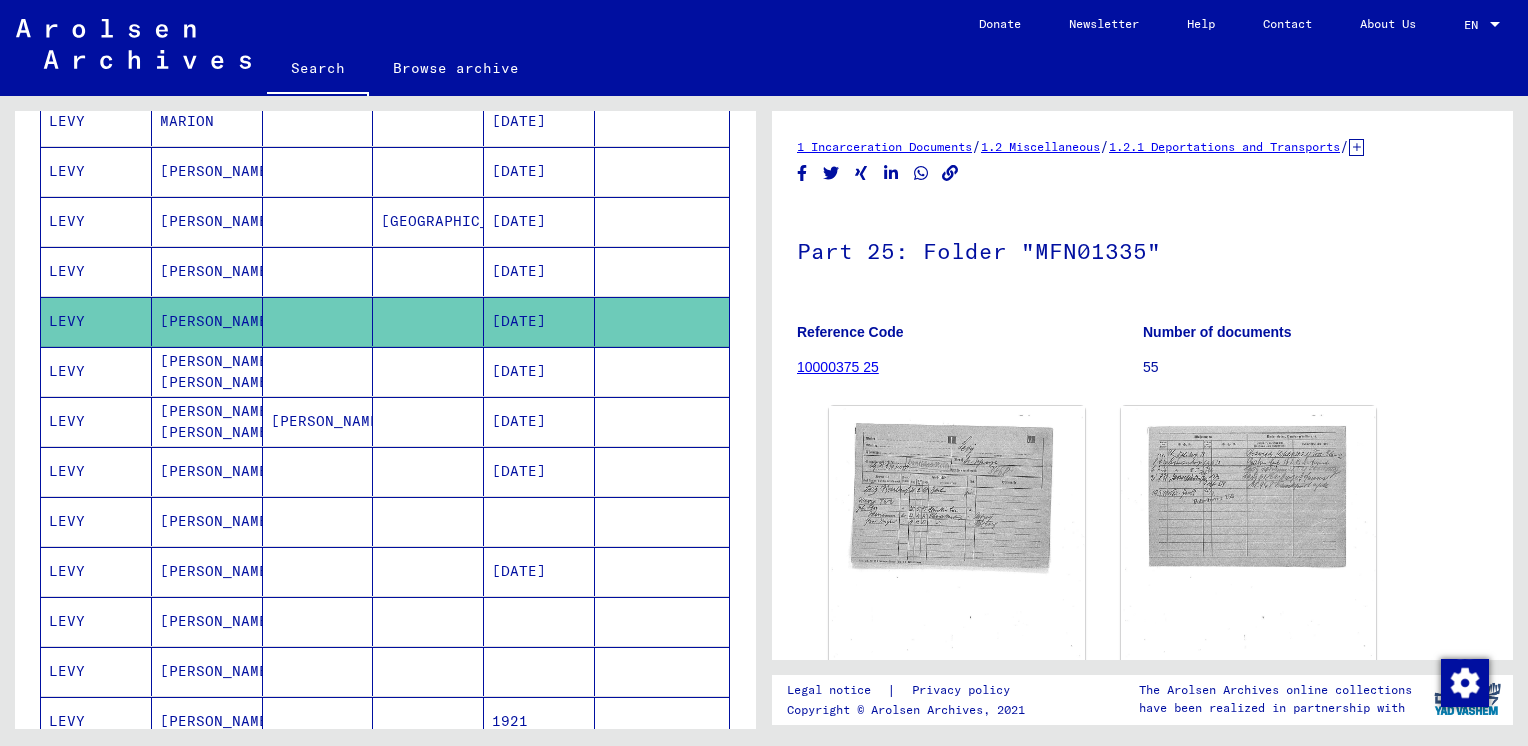 click on "LEVY" at bounding box center [96, 621] 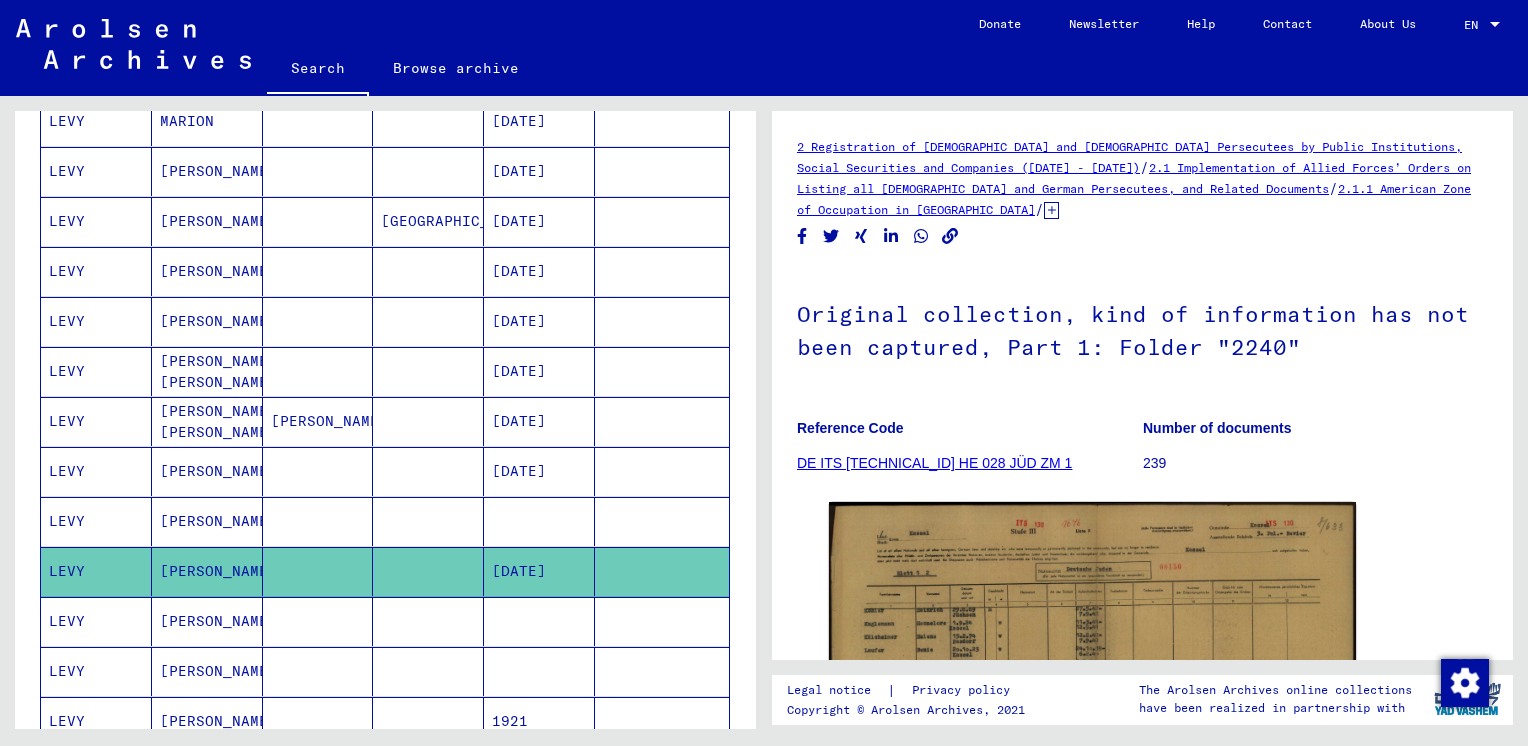 scroll, scrollTop: 0, scrollLeft: 0, axis: both 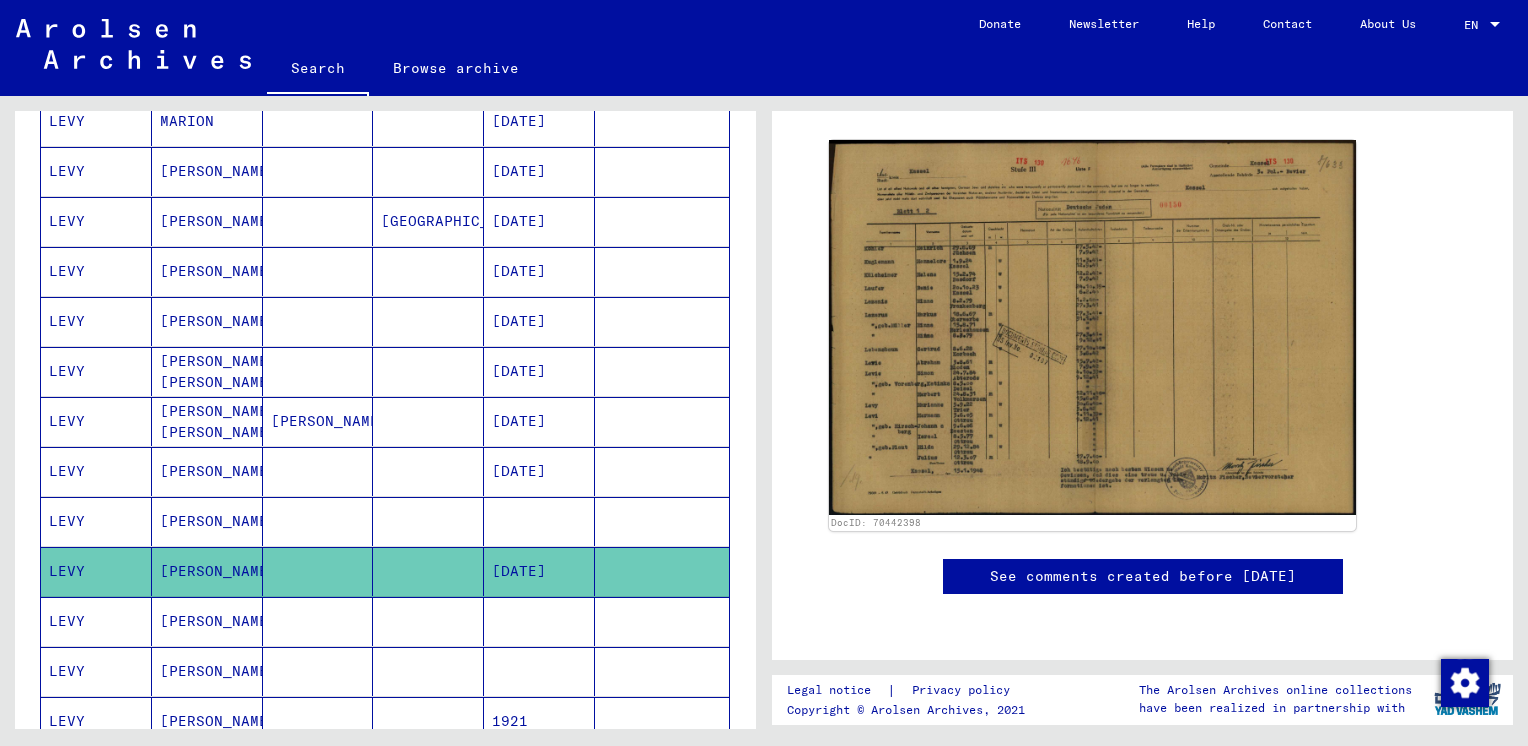 click 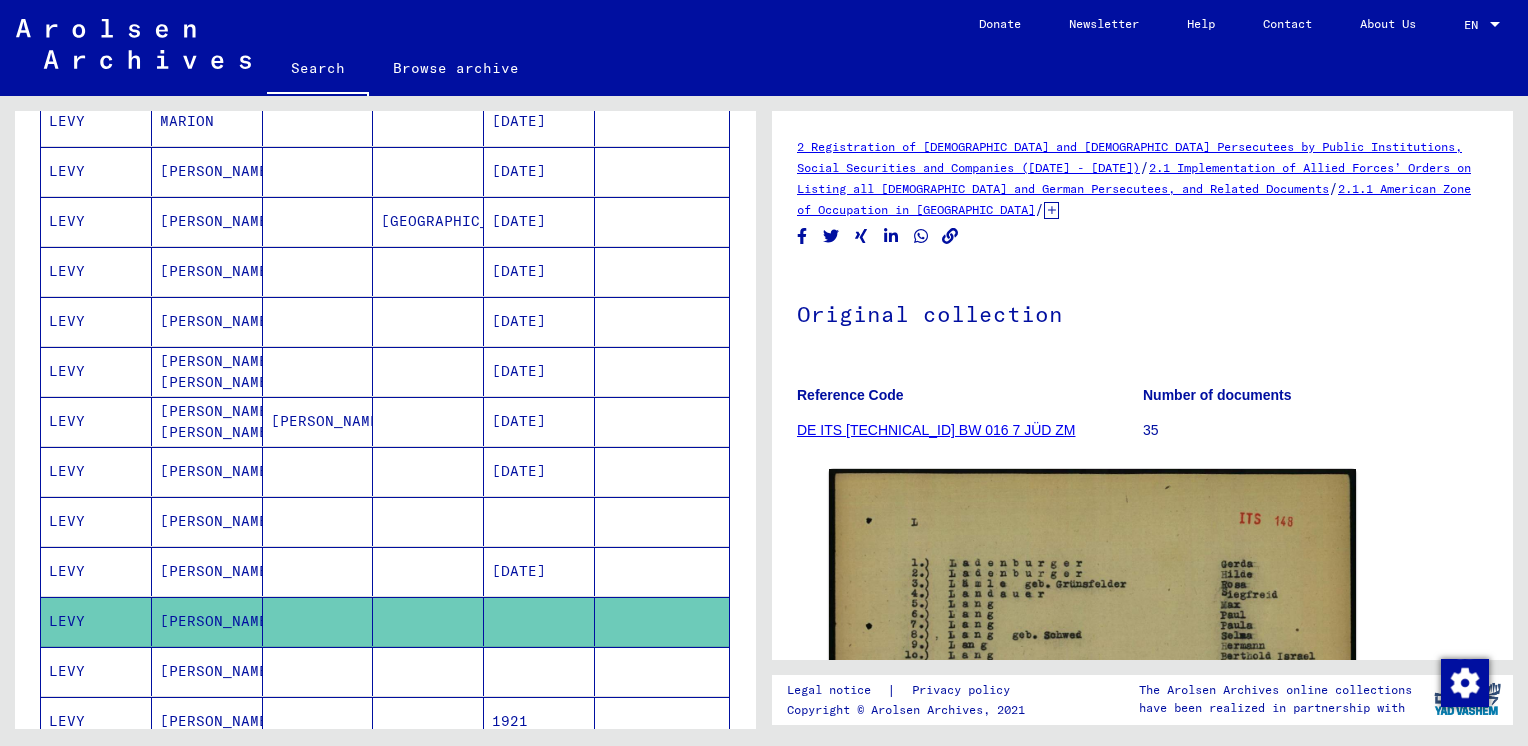 scroll, scrollTop: 0, scrollLeft: 0, axis: both 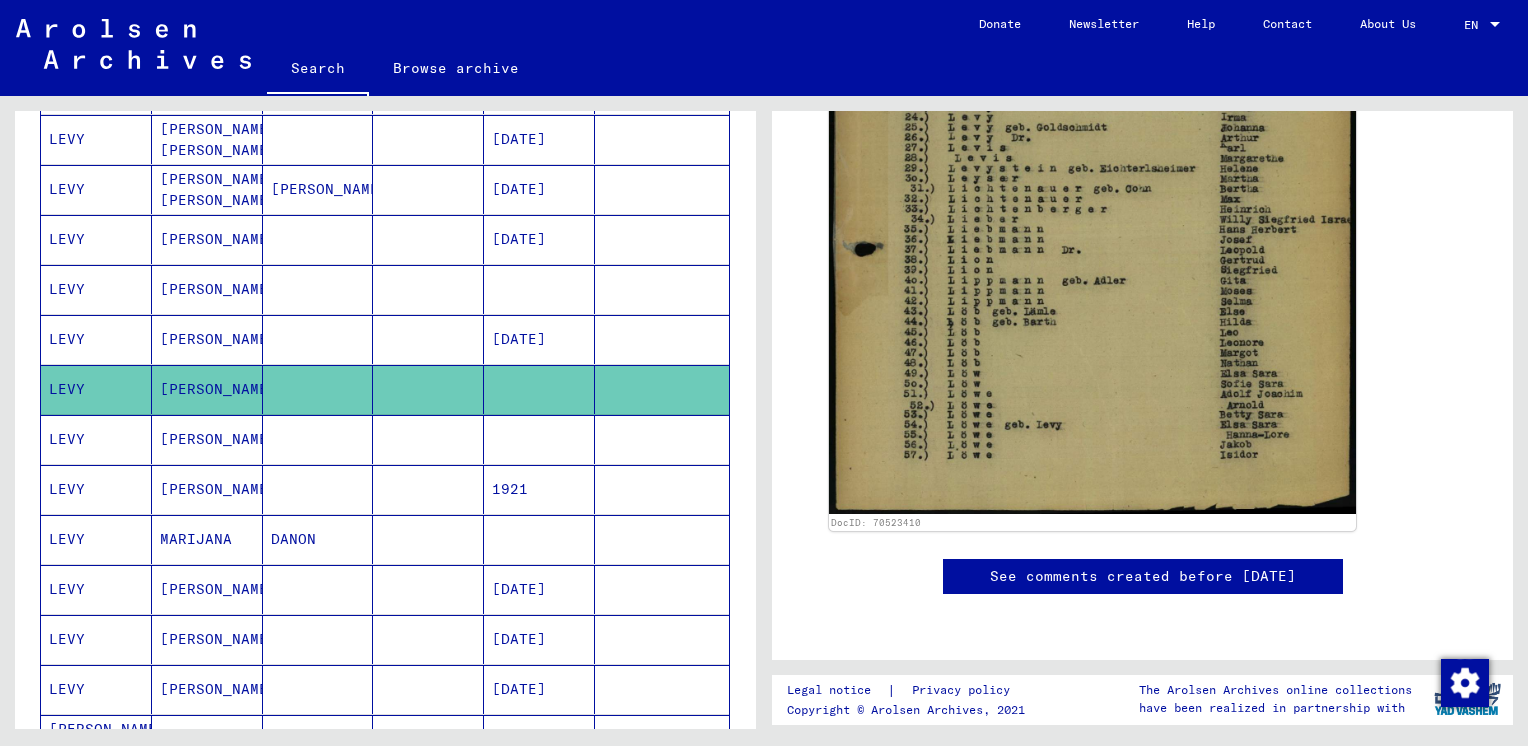 click on "LEVY" at bounding box center [96, 489] 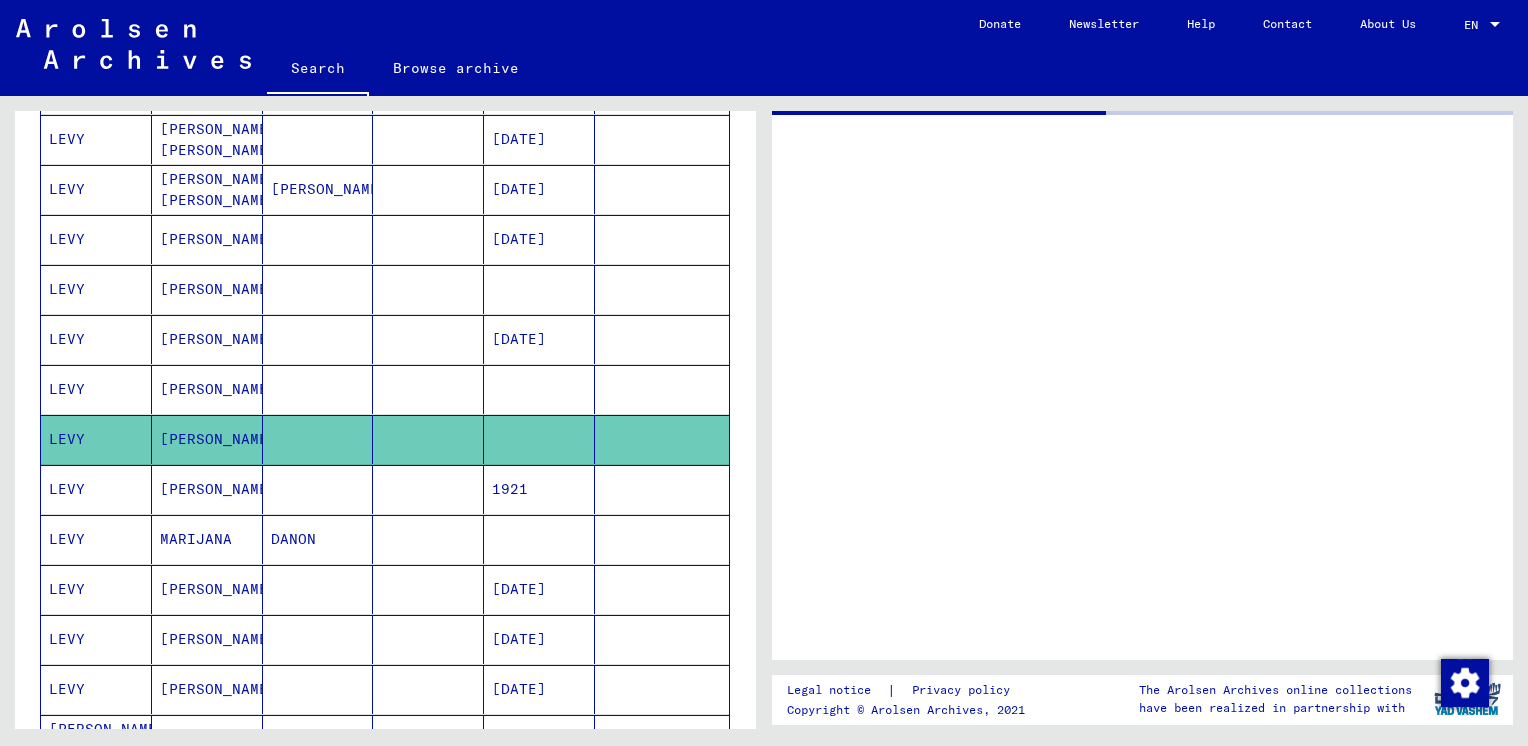 scroll, scrollTop: 0, scrollLeft: 0, axis: both 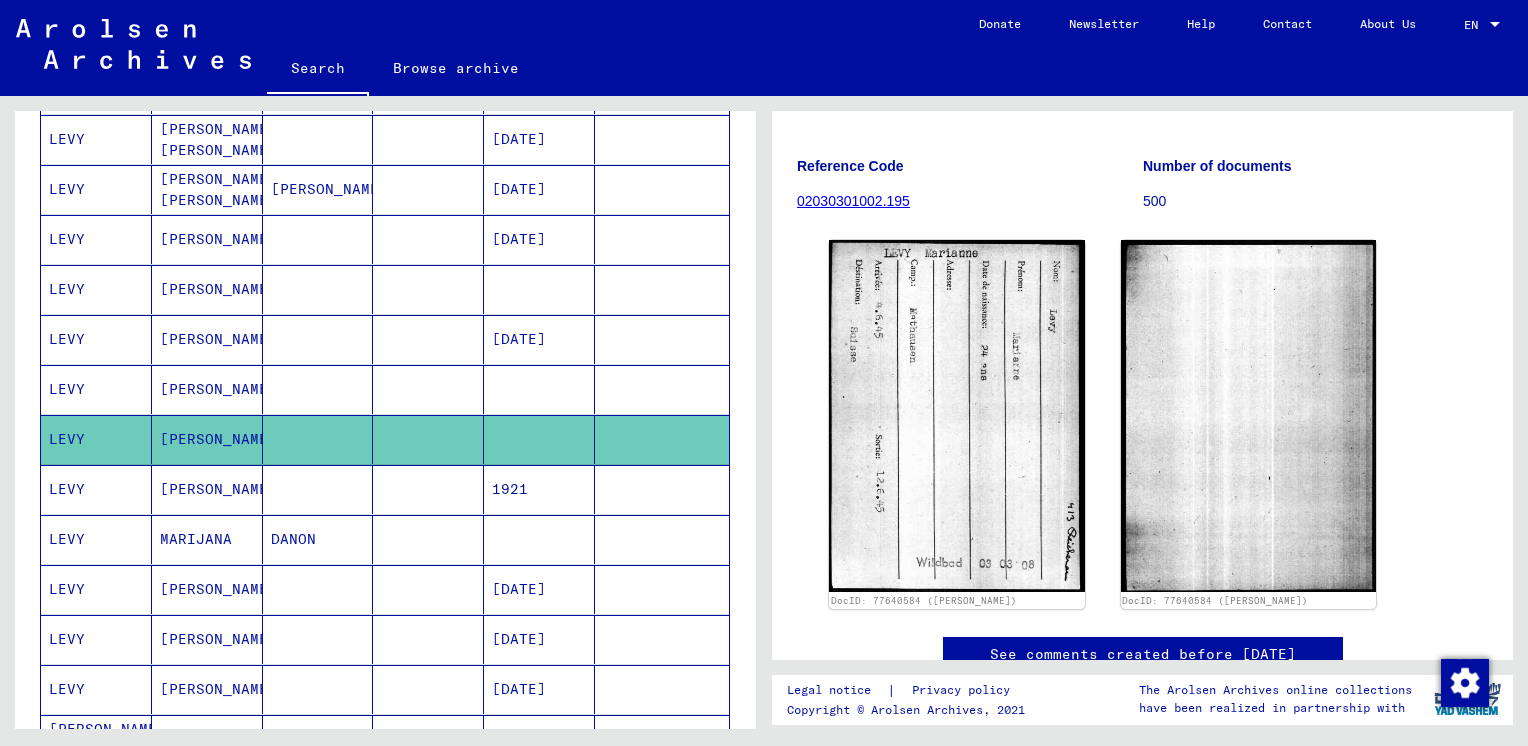 click on "LEVY" at bounding box center (96, 539) 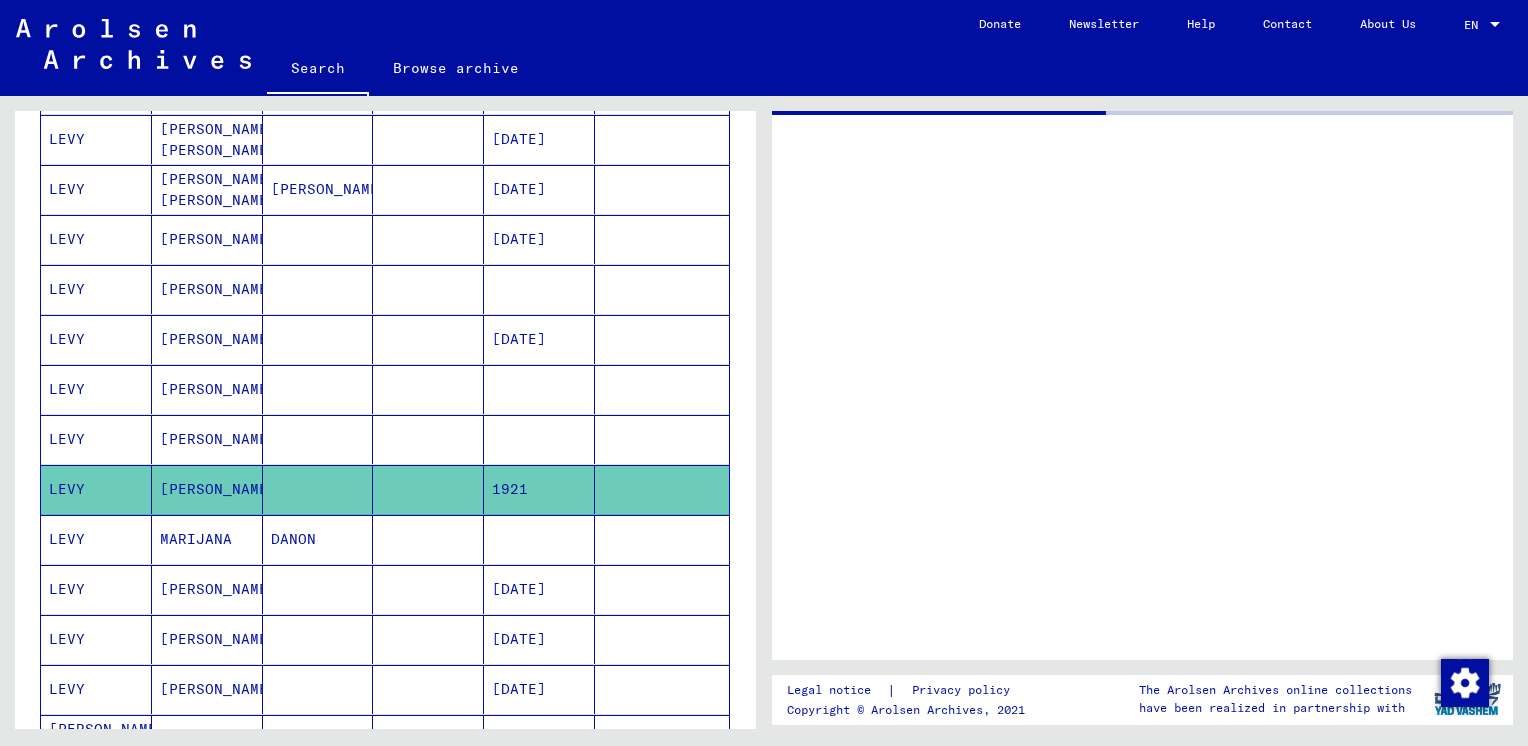 scroll, scrollTop: 0, scrollLeft: 0, axis: both 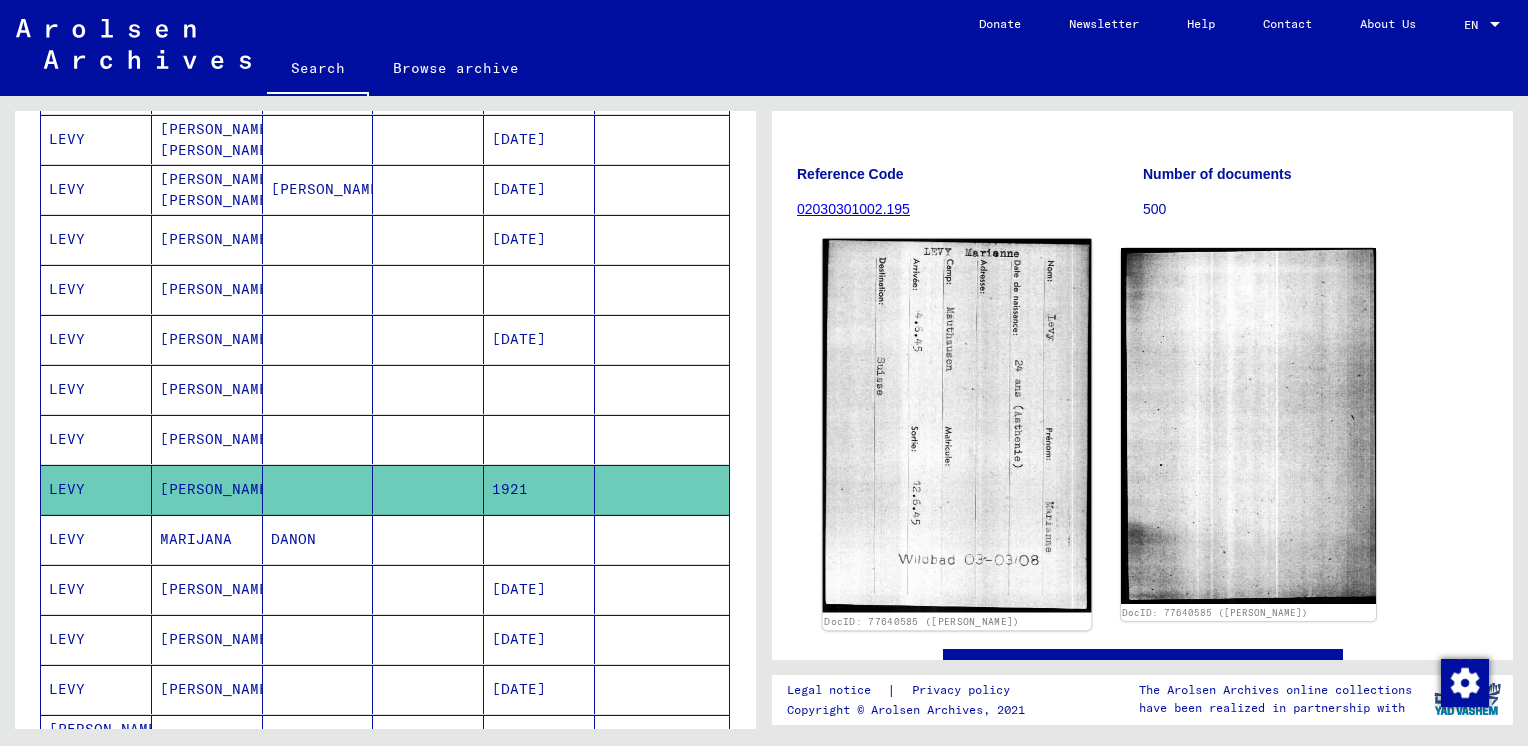 click 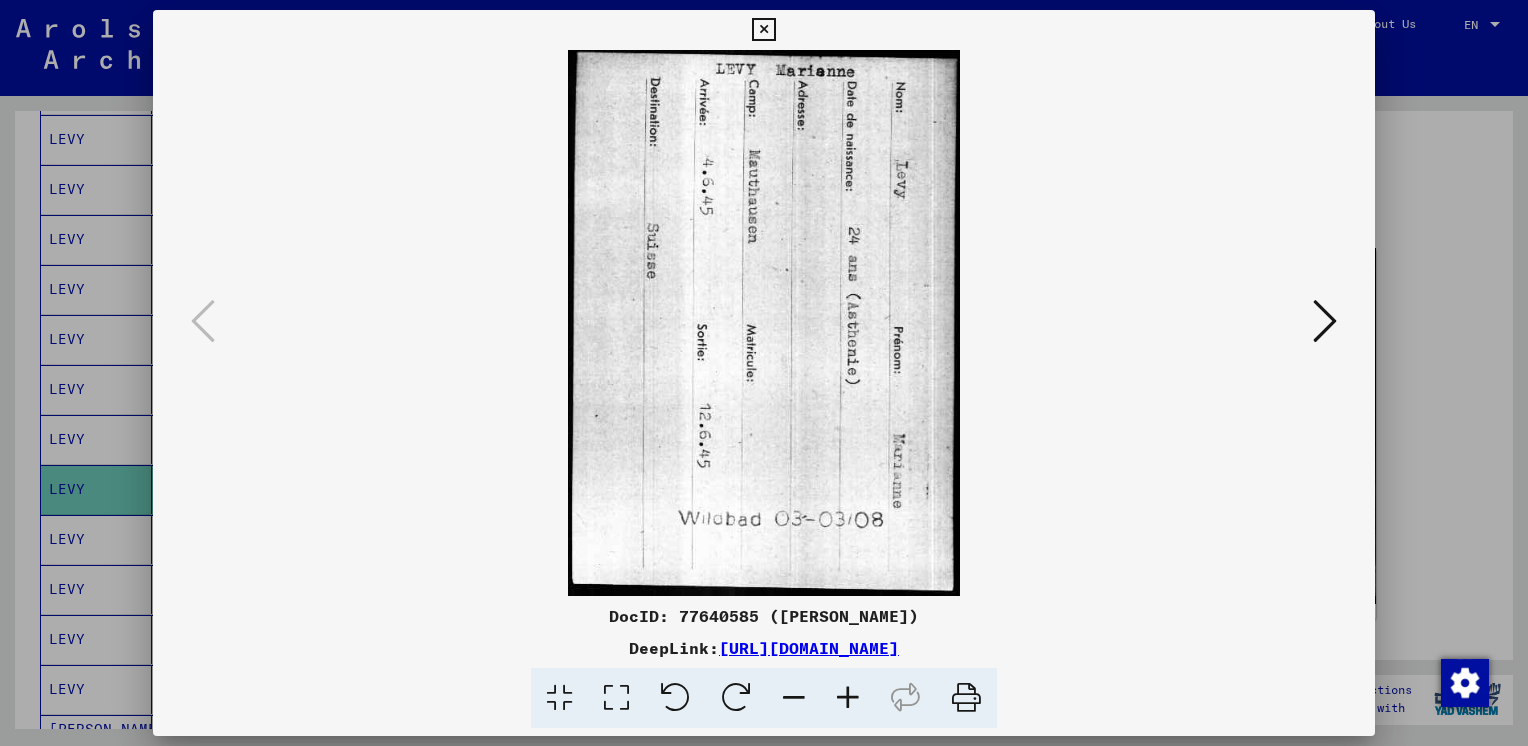 click at bounding box center (764, 373) 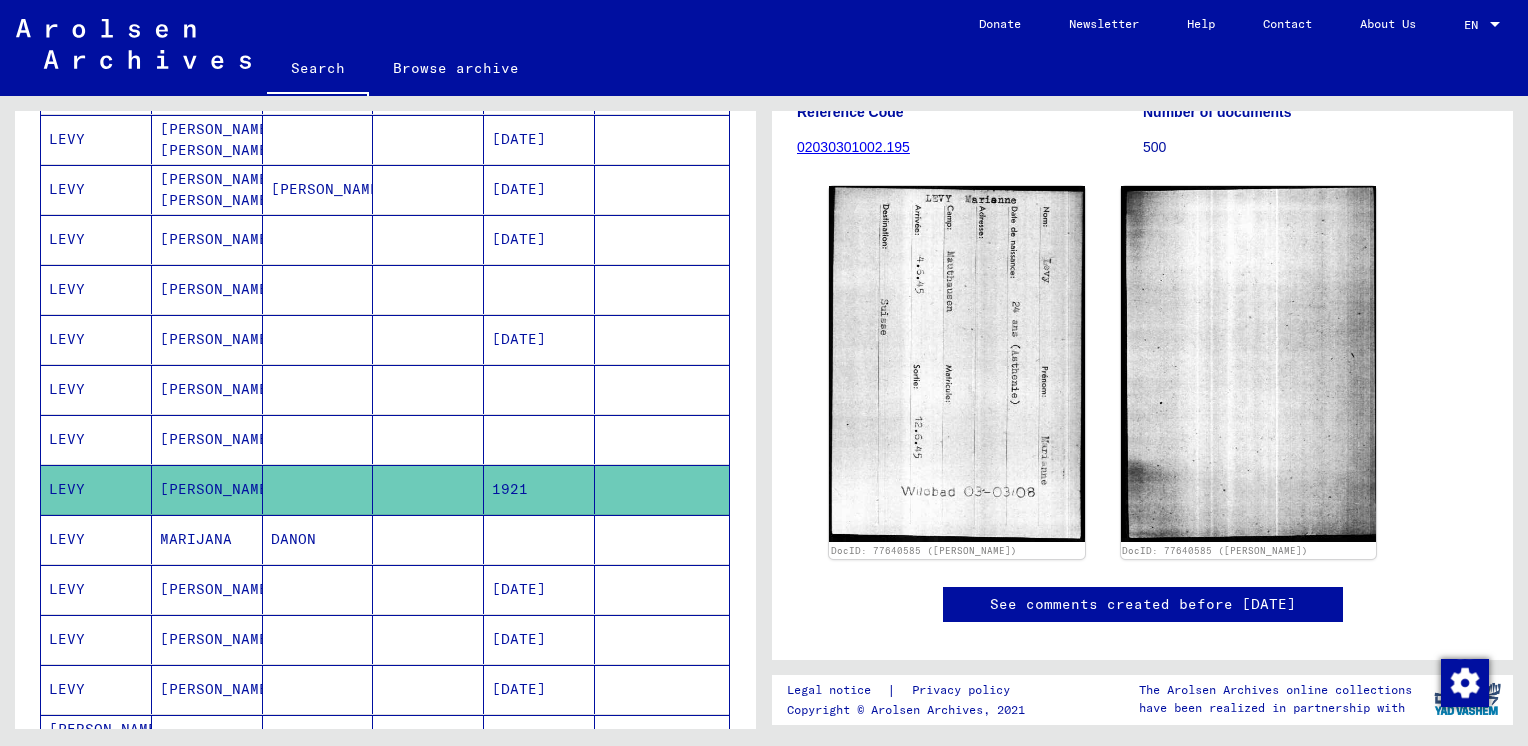 scroll, scrollTop: 200, scrollLeft: 0, axis: vertical 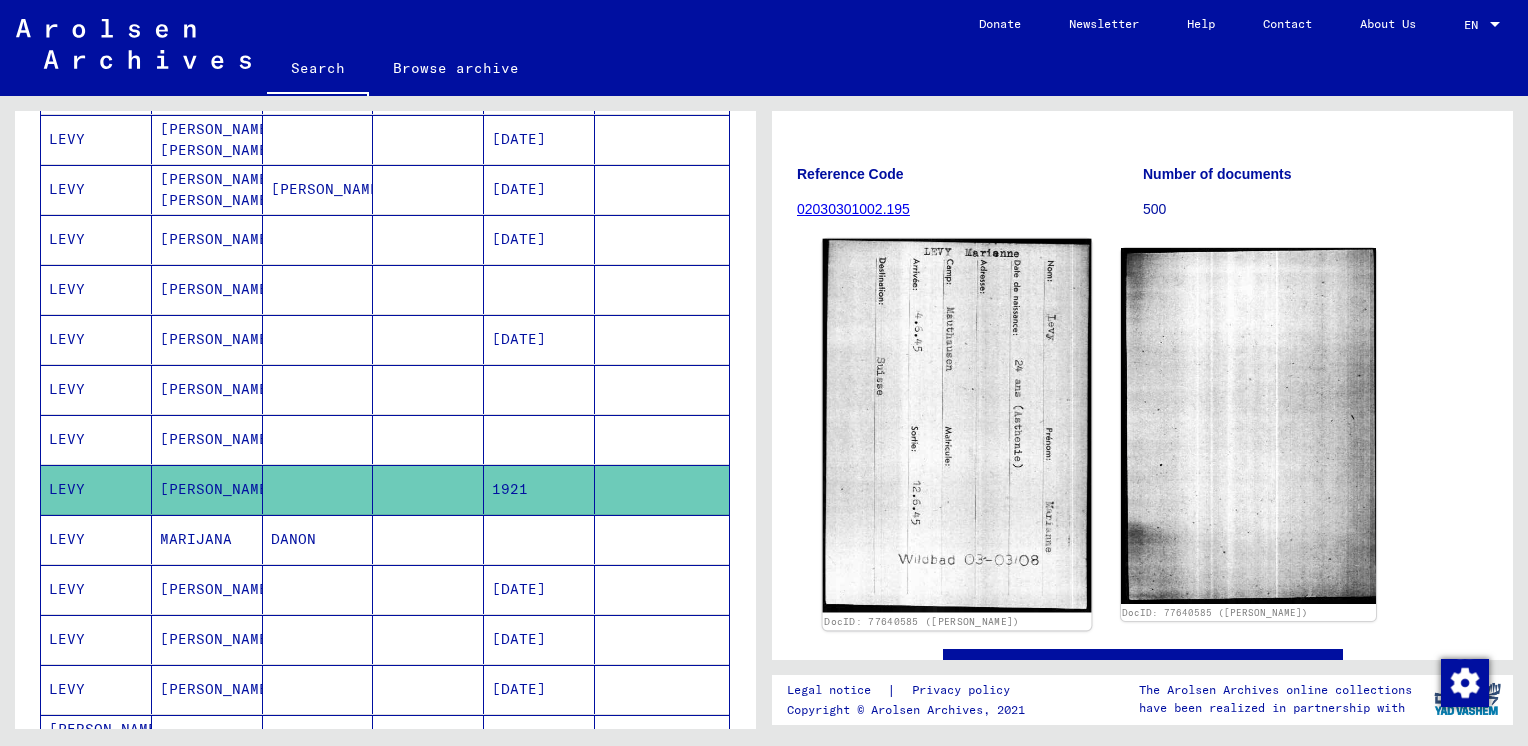 click 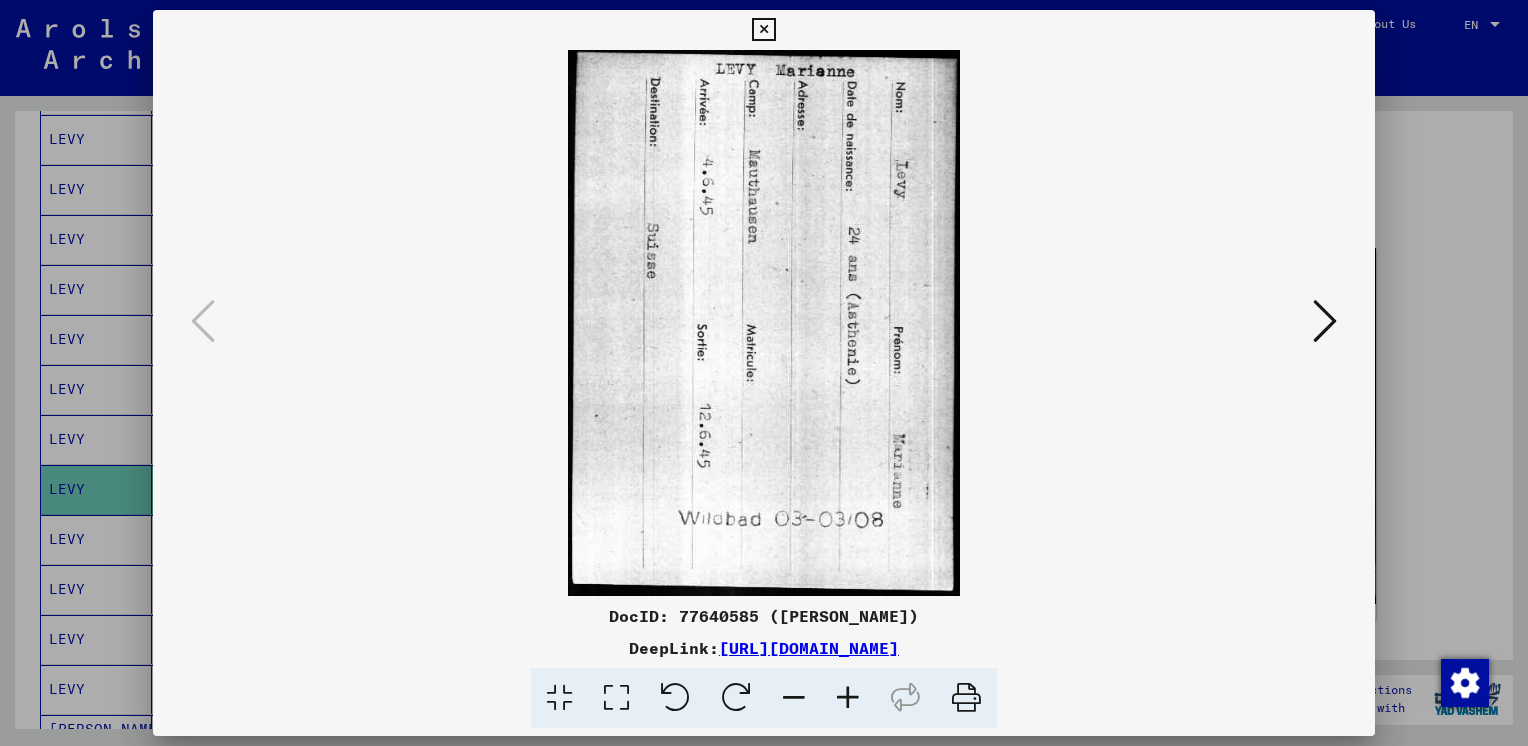 type 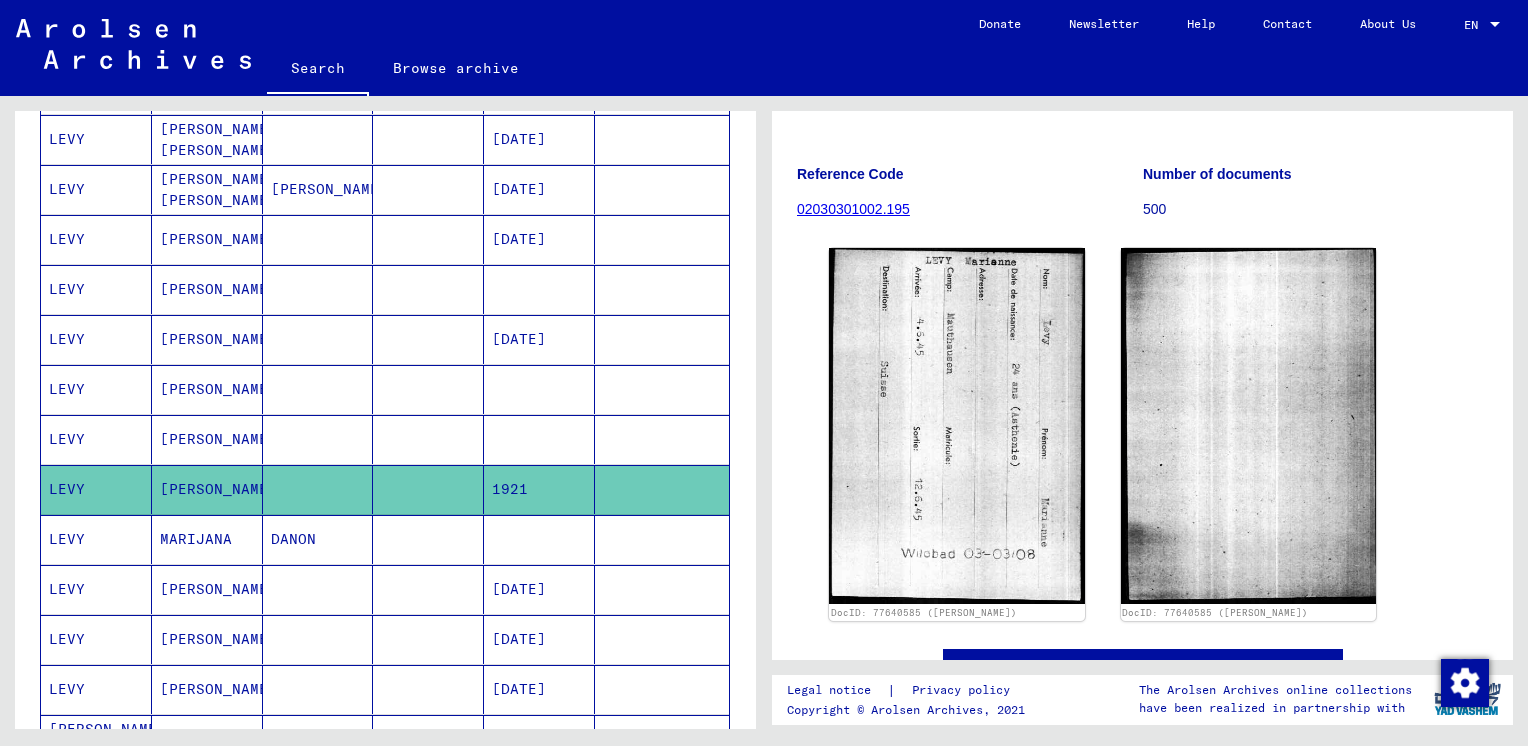 click on "LEVY" at bounding box center [96, 389] 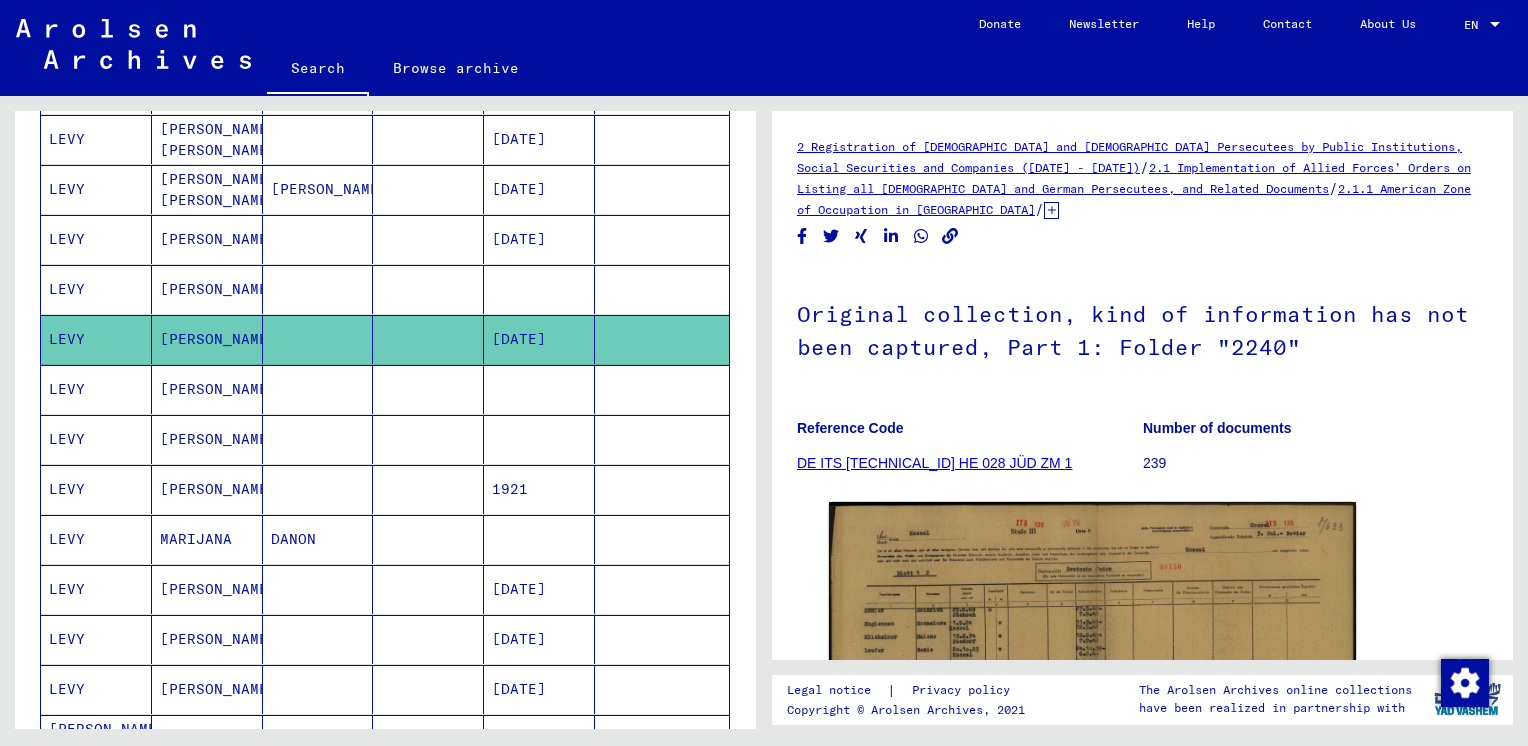 scroll, scrollTop: 0, scrollLeft: 0, axis: both 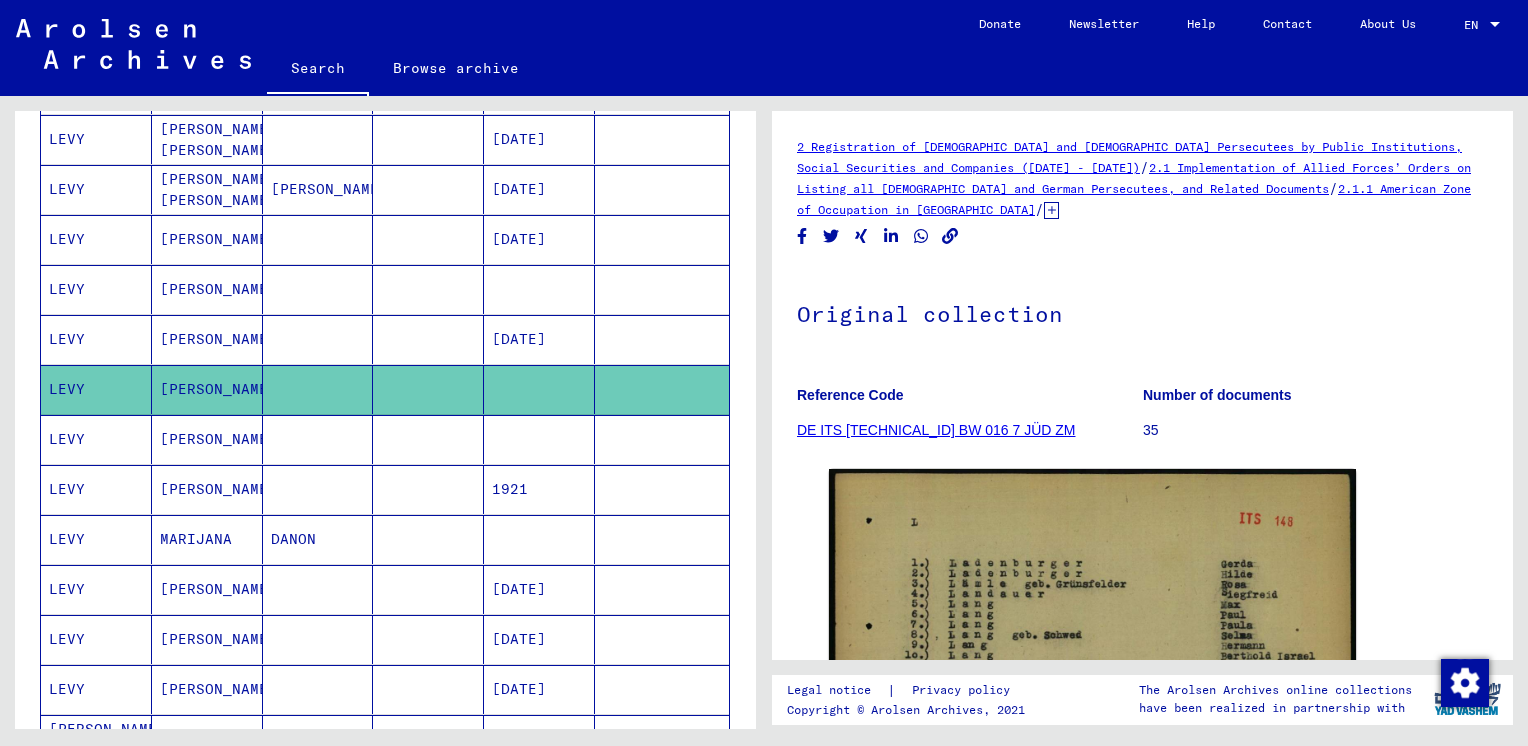 click on "LEVY" at bounding box center (96, 489) 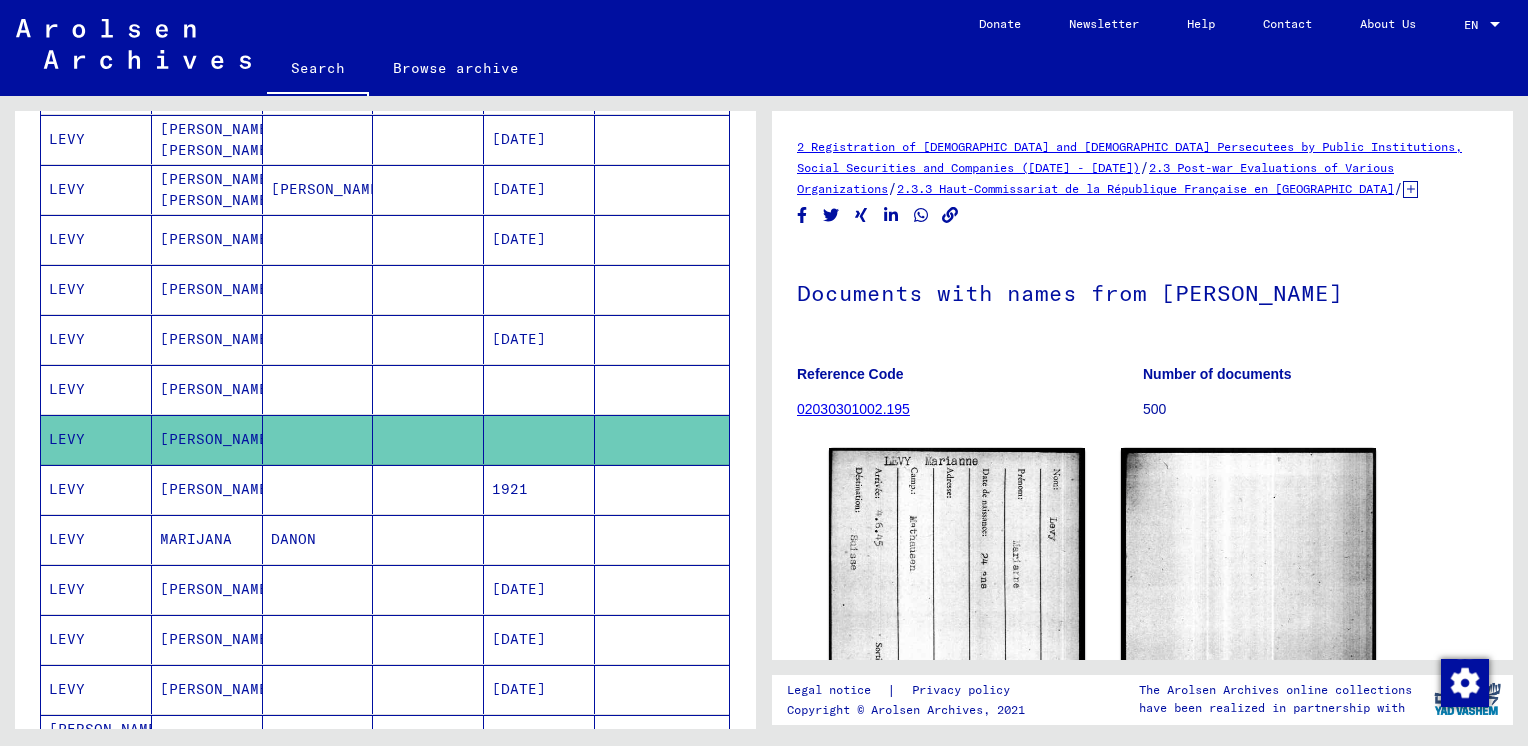 scroll, scrollTop: 0, scrollLeft: 0, axis: both 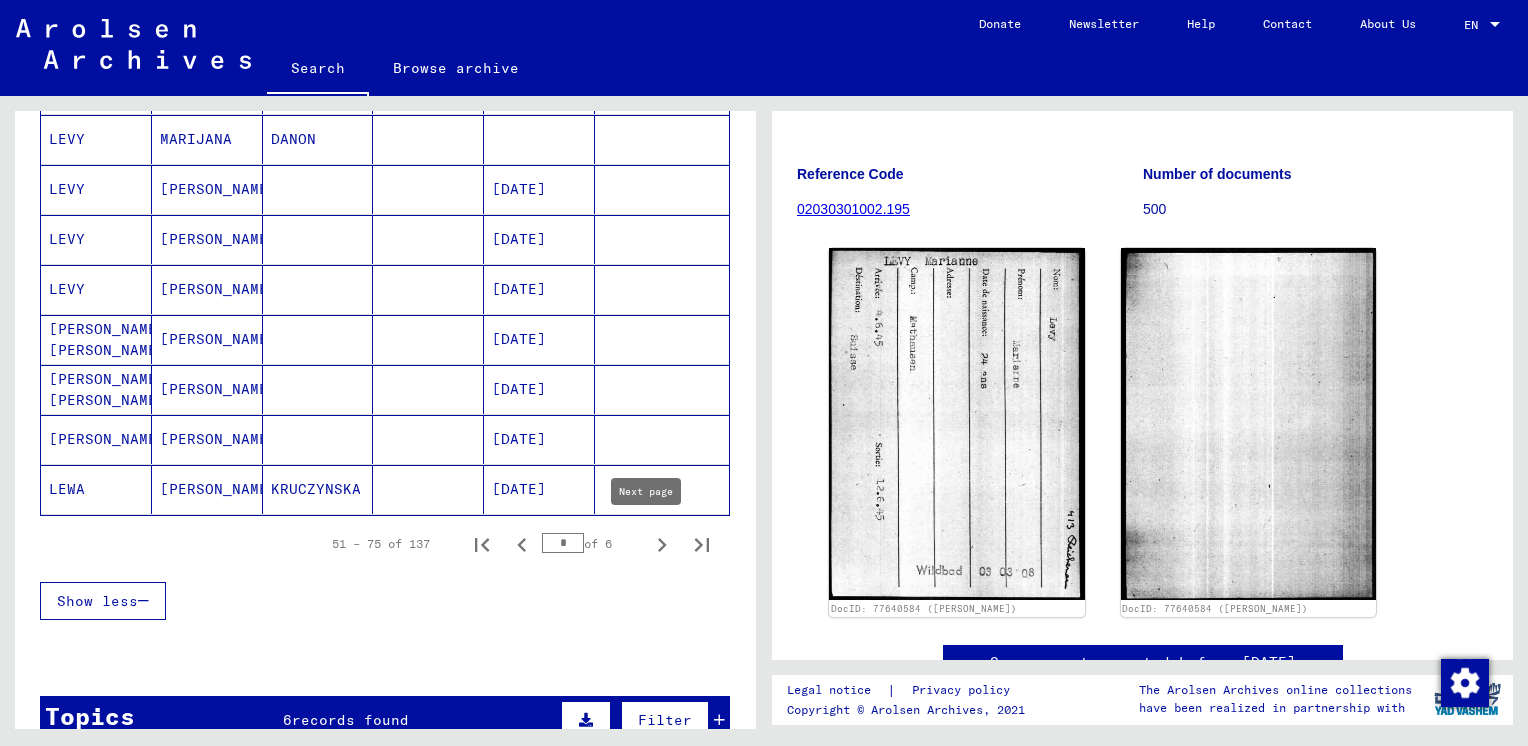 click 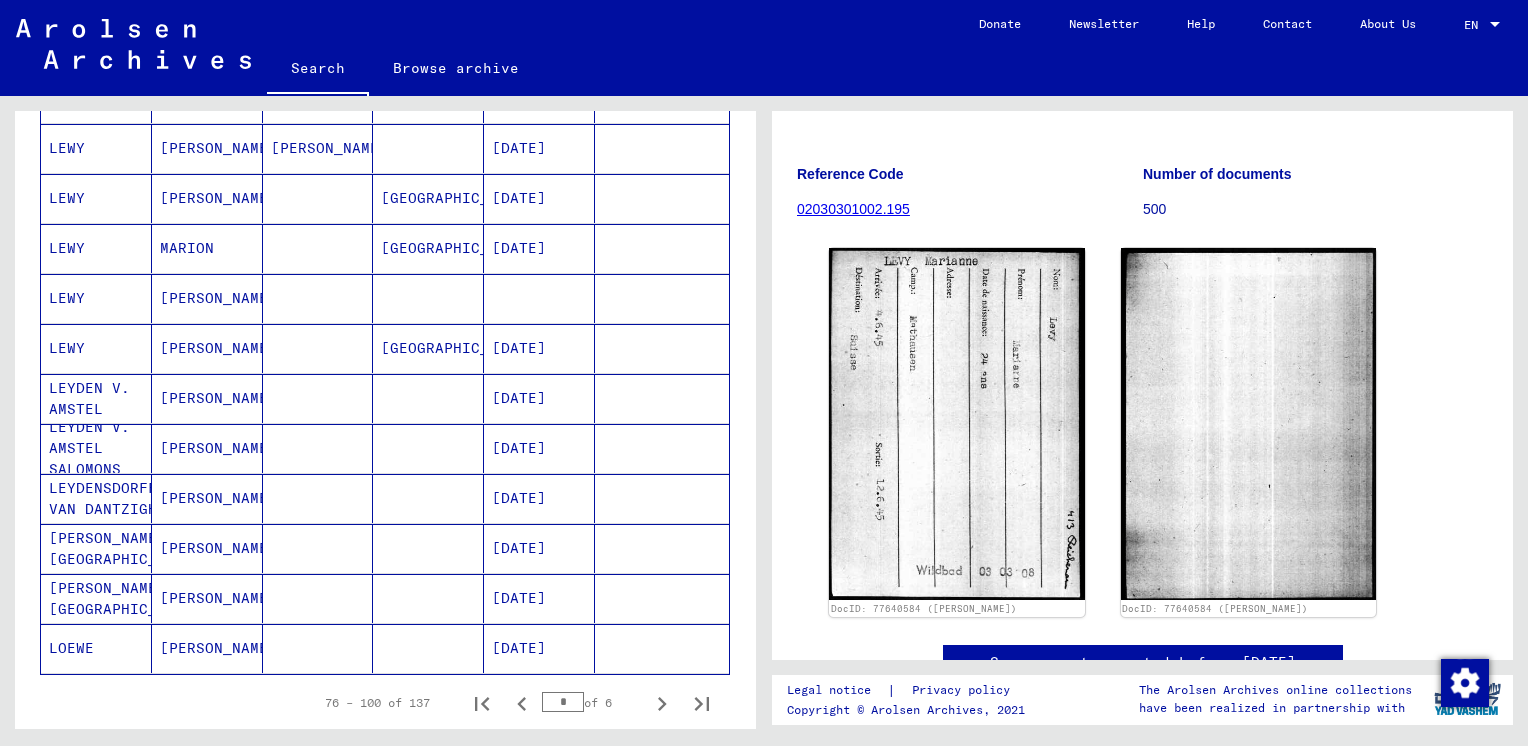 scroll, scrollTop: 1132, scrollLeft: 0, axis: vertical 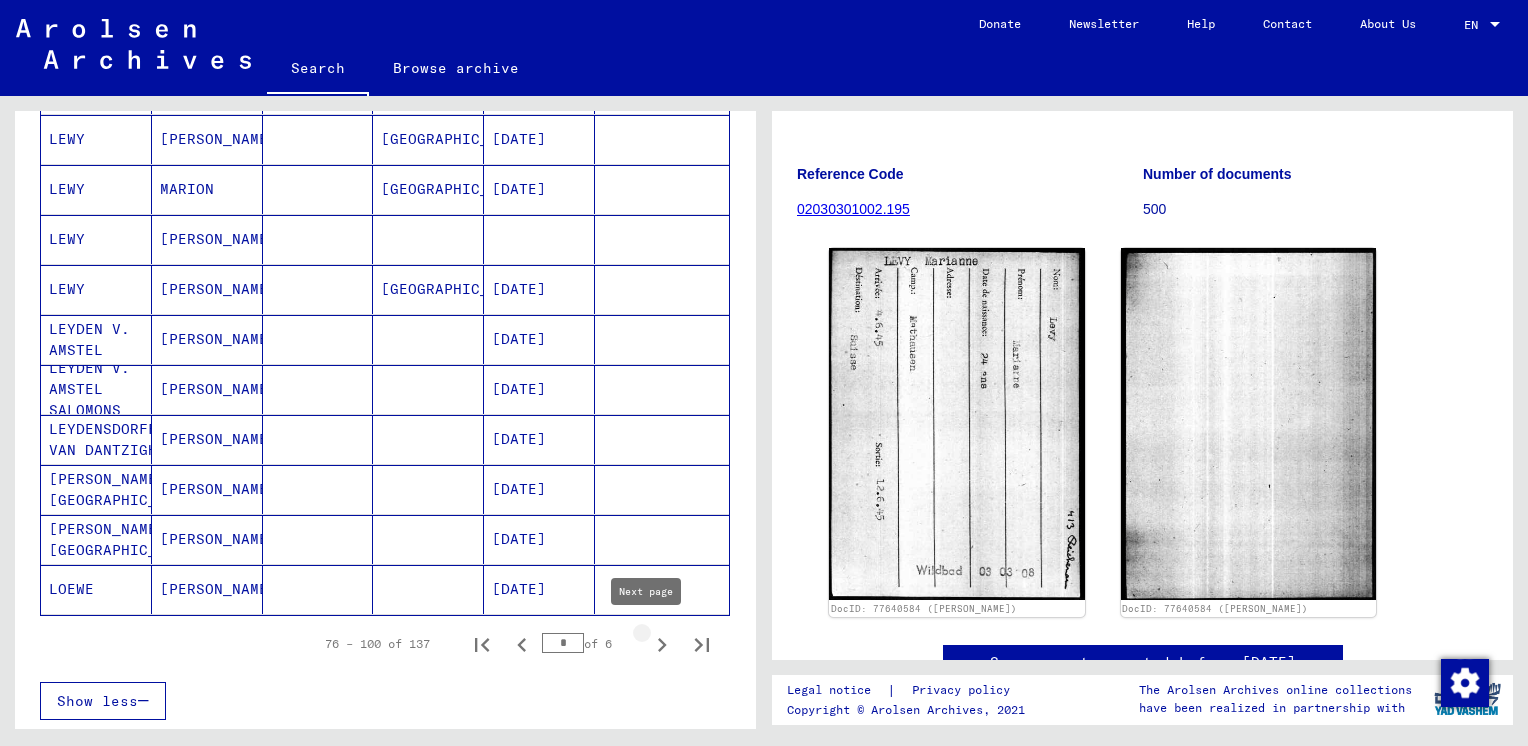 click 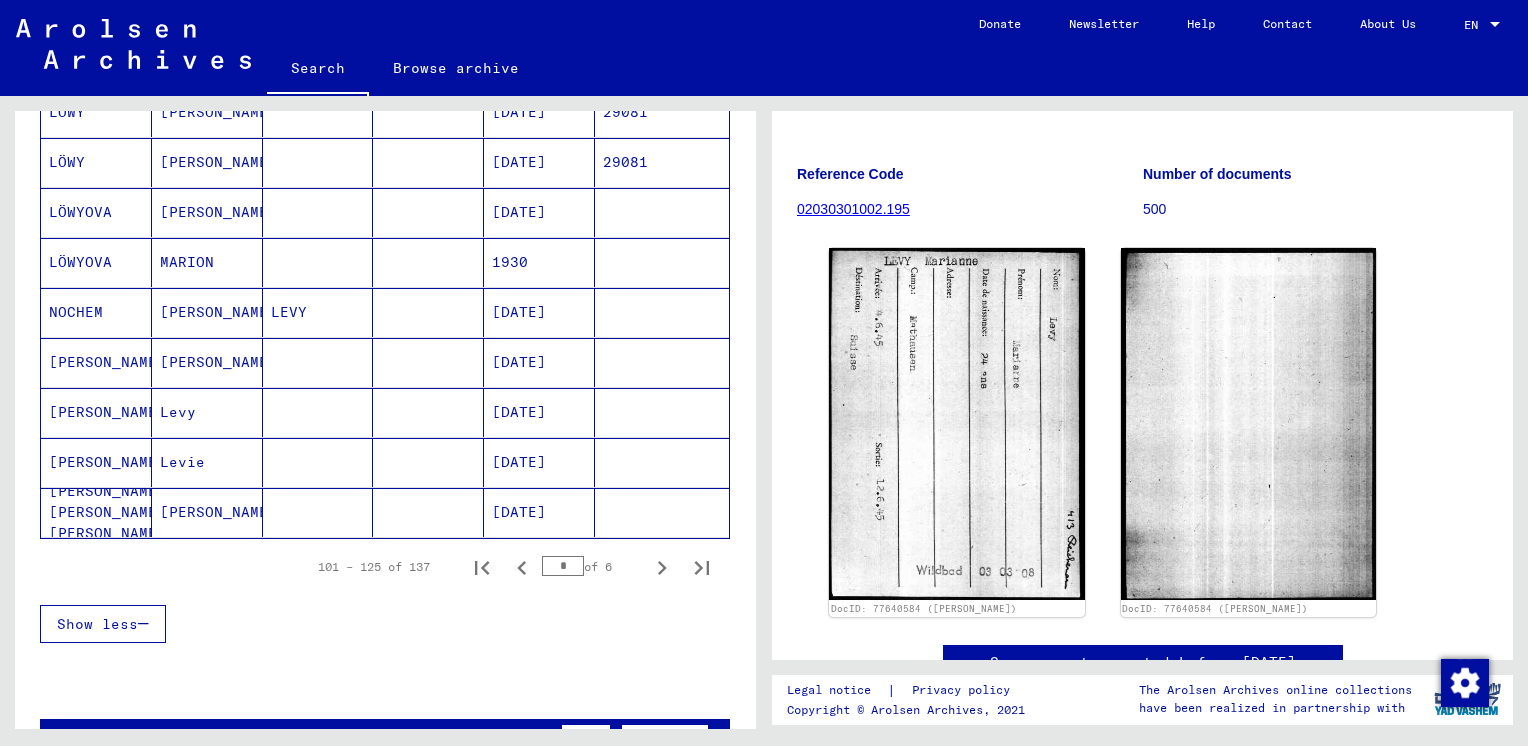 scroll, scrollTop: 1332, scrollLeft: 0, axis: vertical 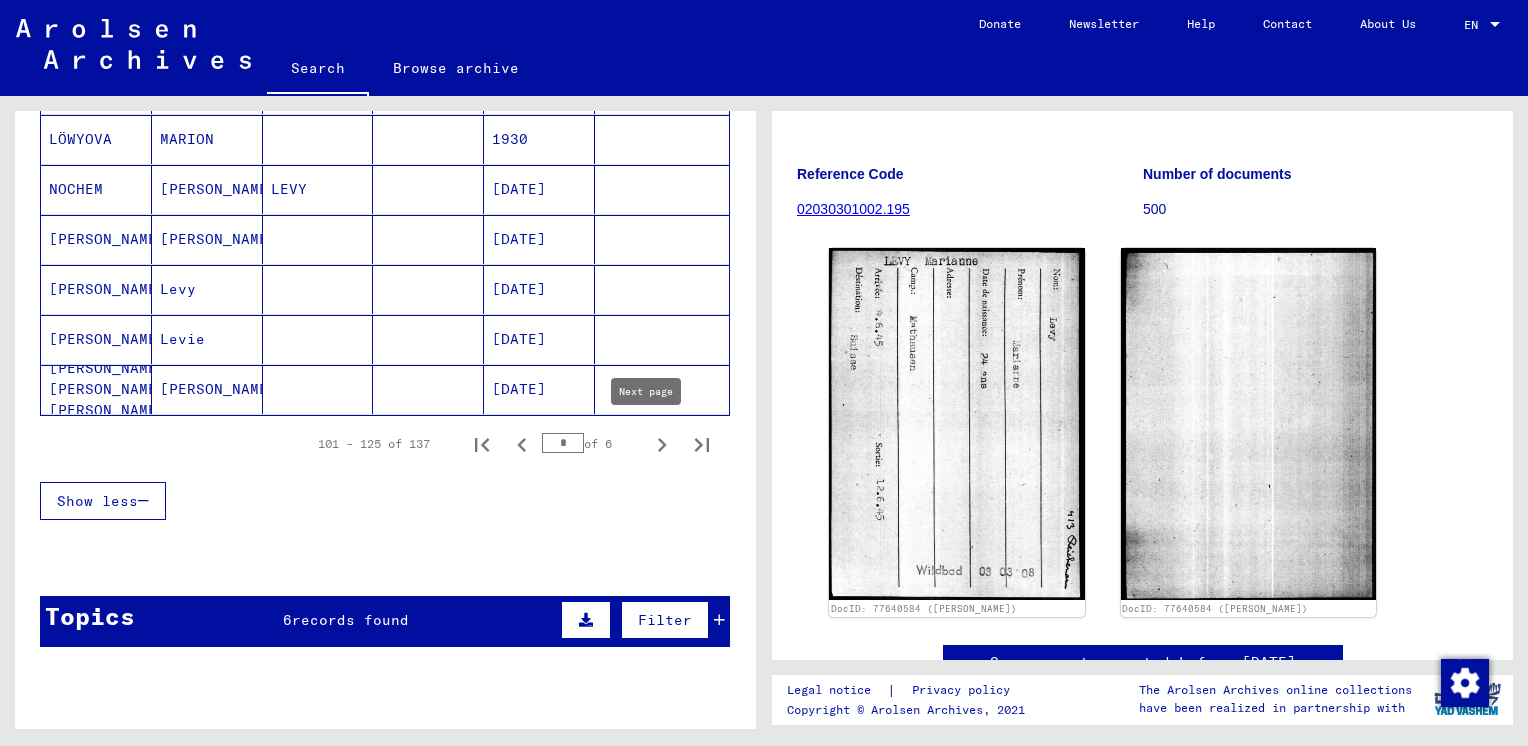 click 